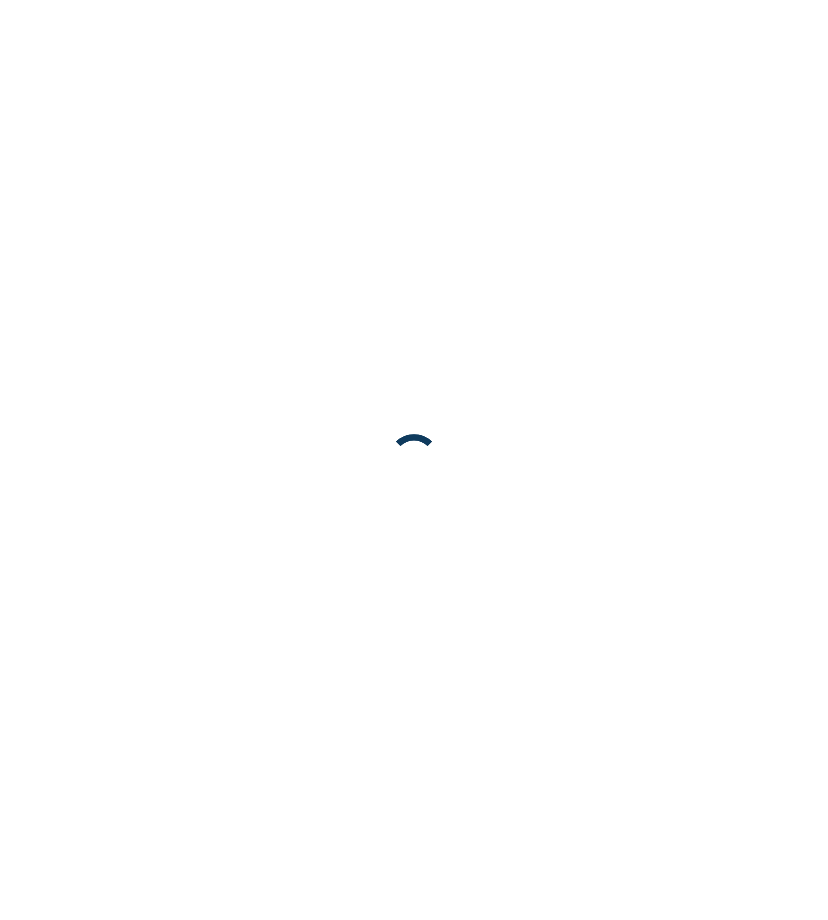 scroll, scrollTop: 0, scrollLeft: 0, axis: both 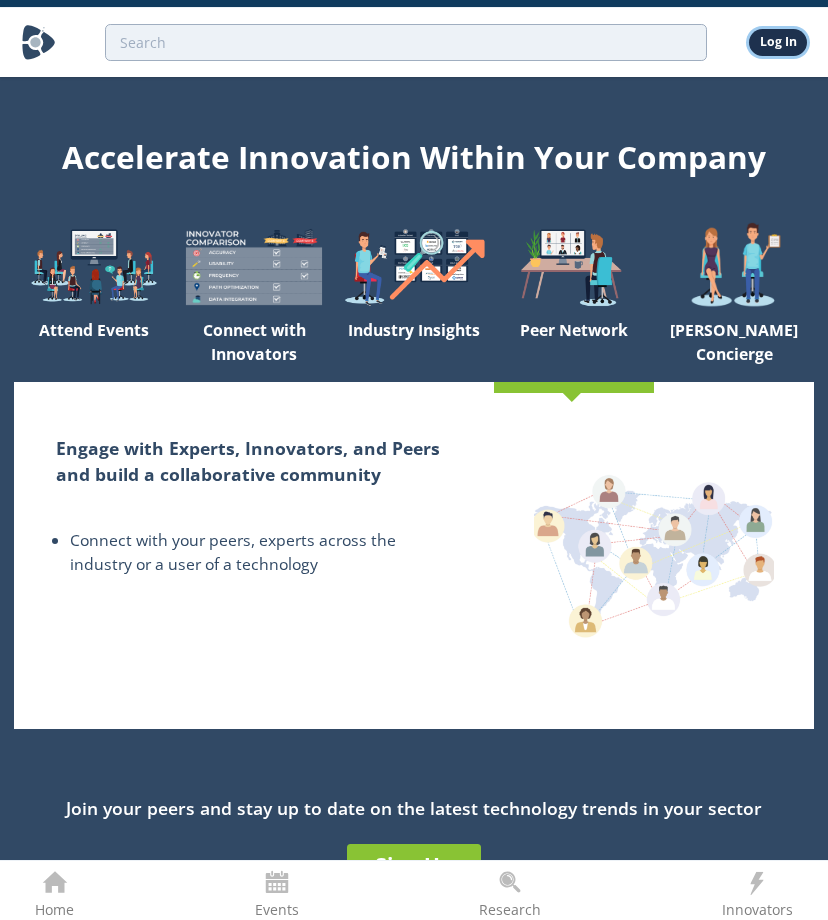 click on "Log In" at bounding box center (778, 42) 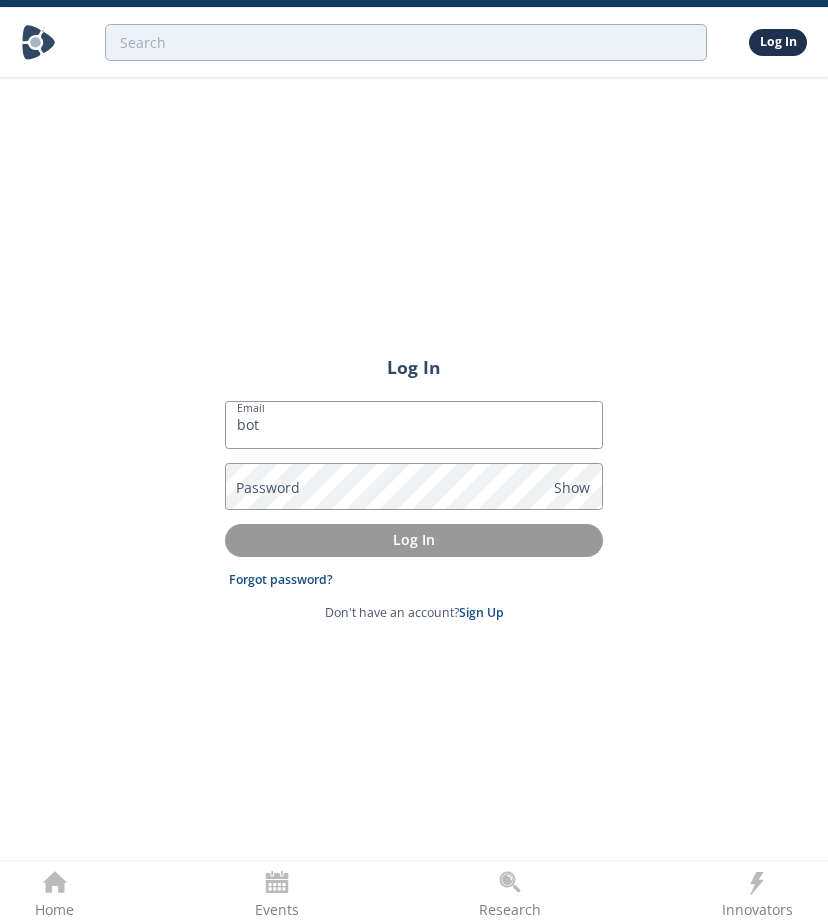 type on "[EMAIL_ADDRESS][DOMAIN_NAME]" 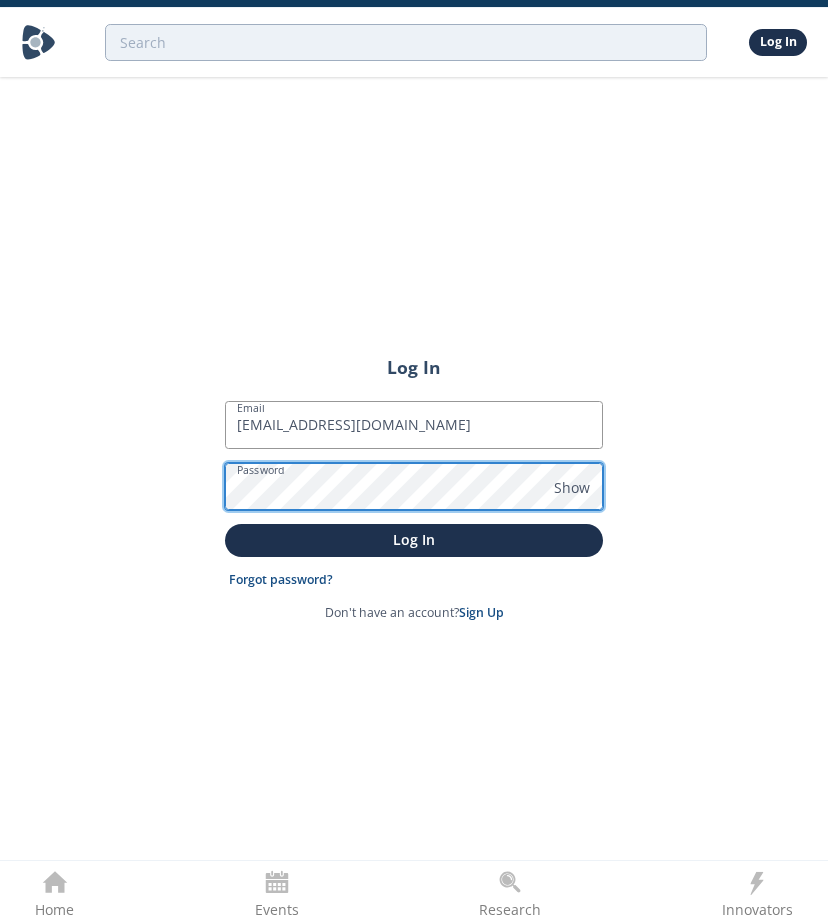 click on "Log In" at bounding box center (414, 540) 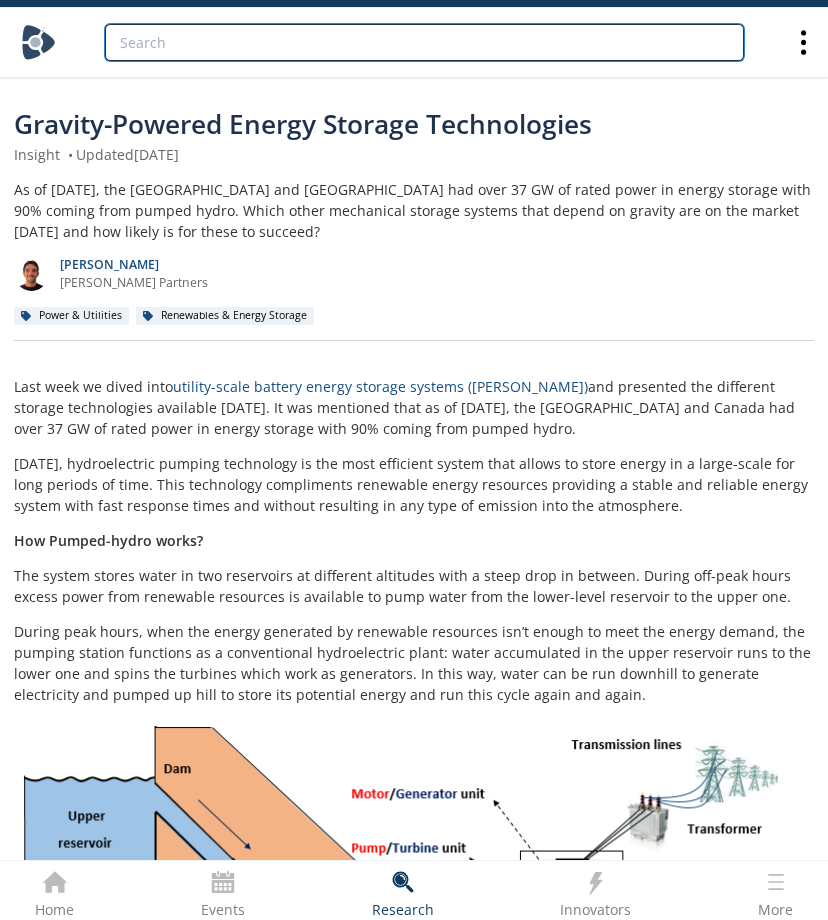 click at bounding box center (424, 42) 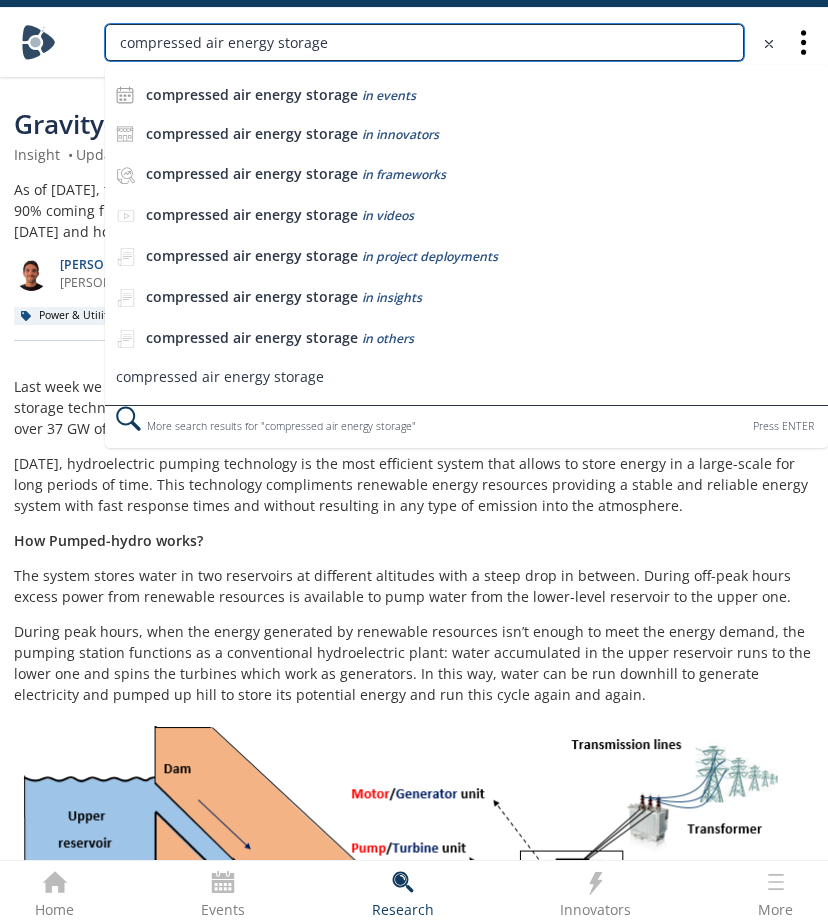 type on "compressed air energy storage" 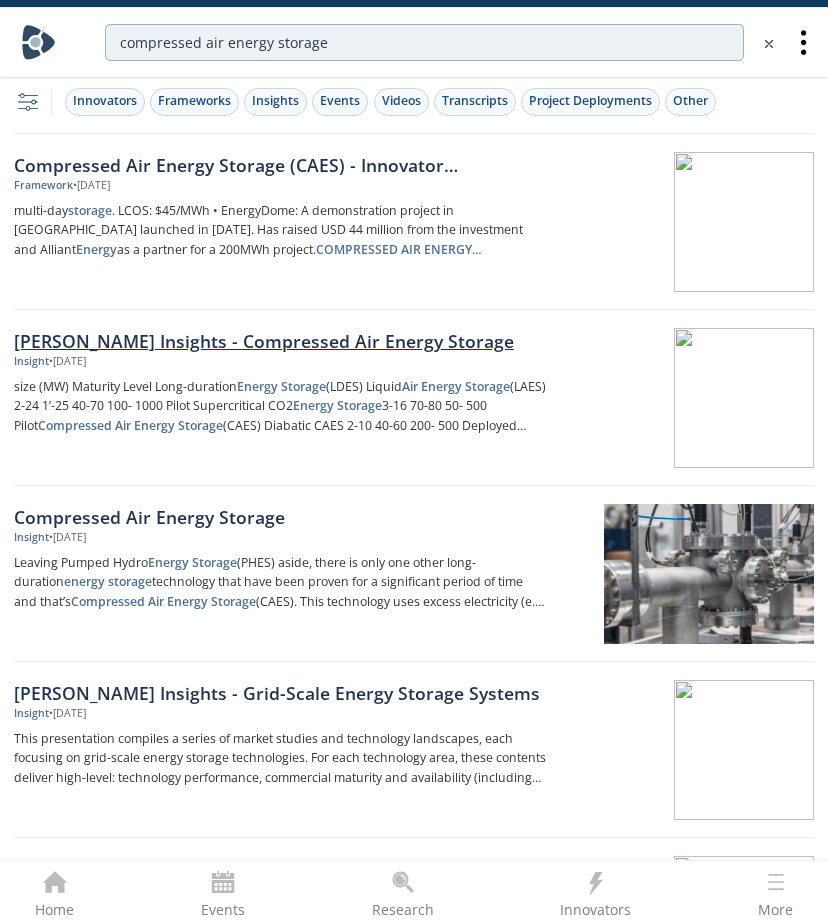 click on "[PERSON_NAME] Insights - Compressed Air Energy Storage" at bounding box center (281, 341) 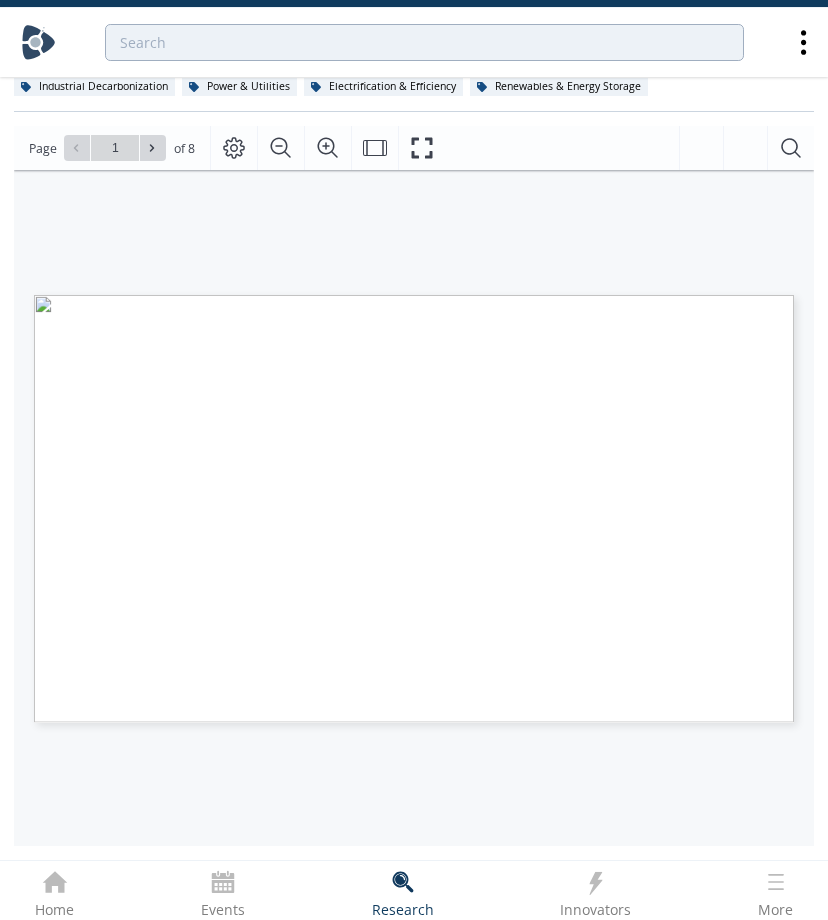 scroll, scrollTop: 190, scrollLeft: 0, axis: vertical 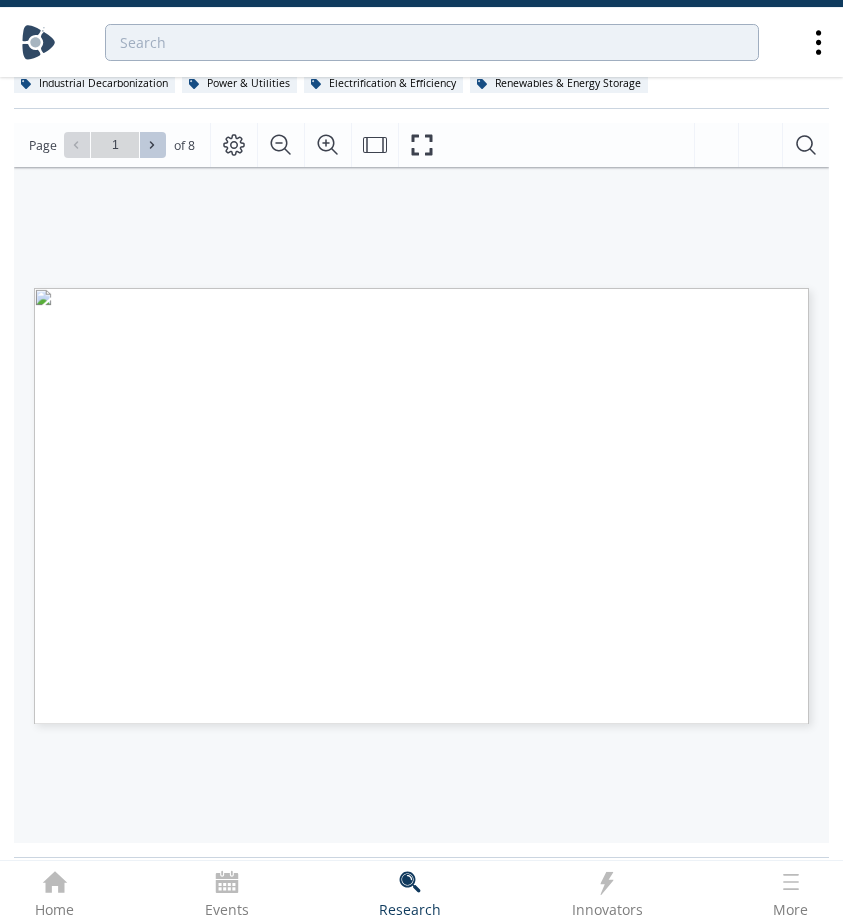 click 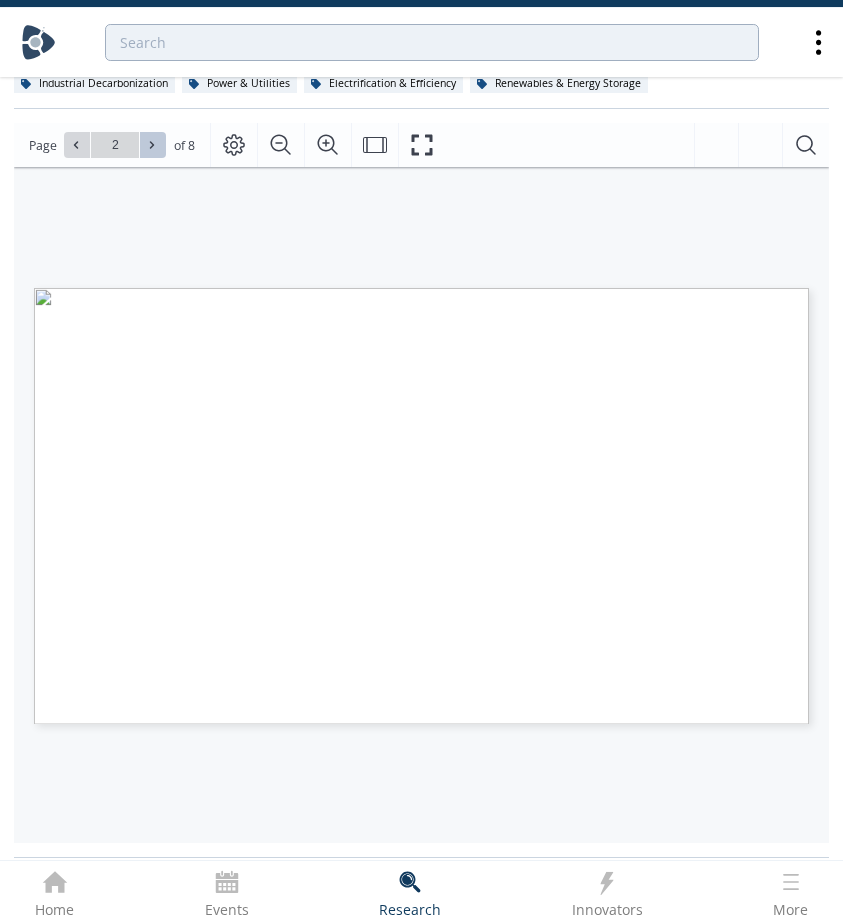 click 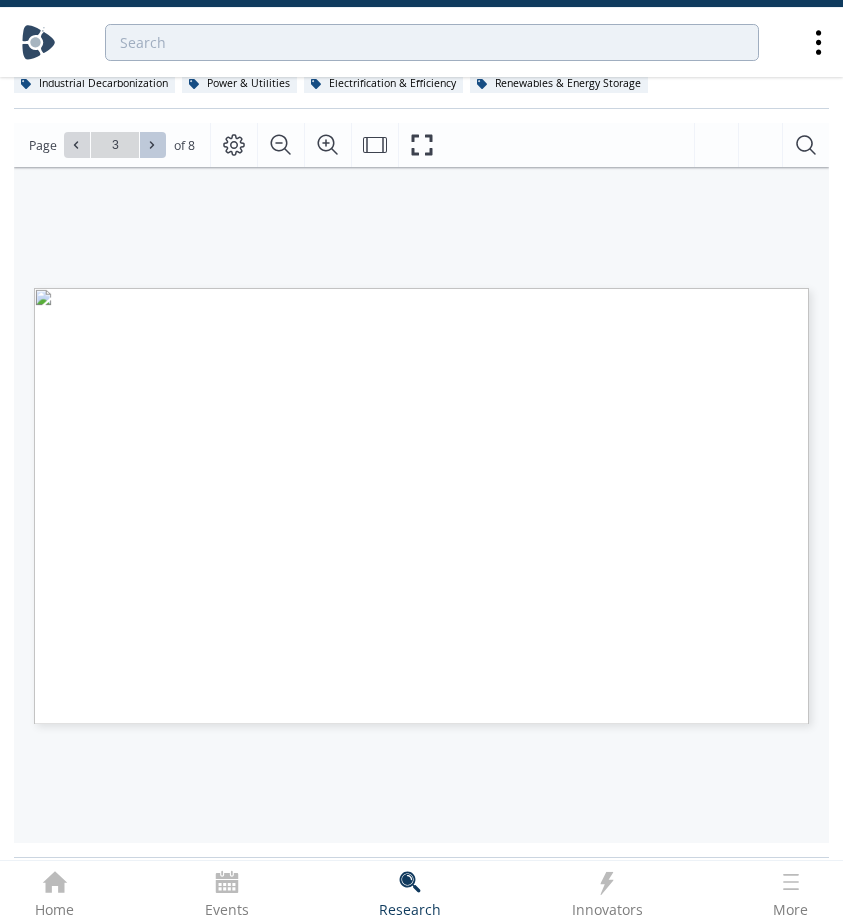 click 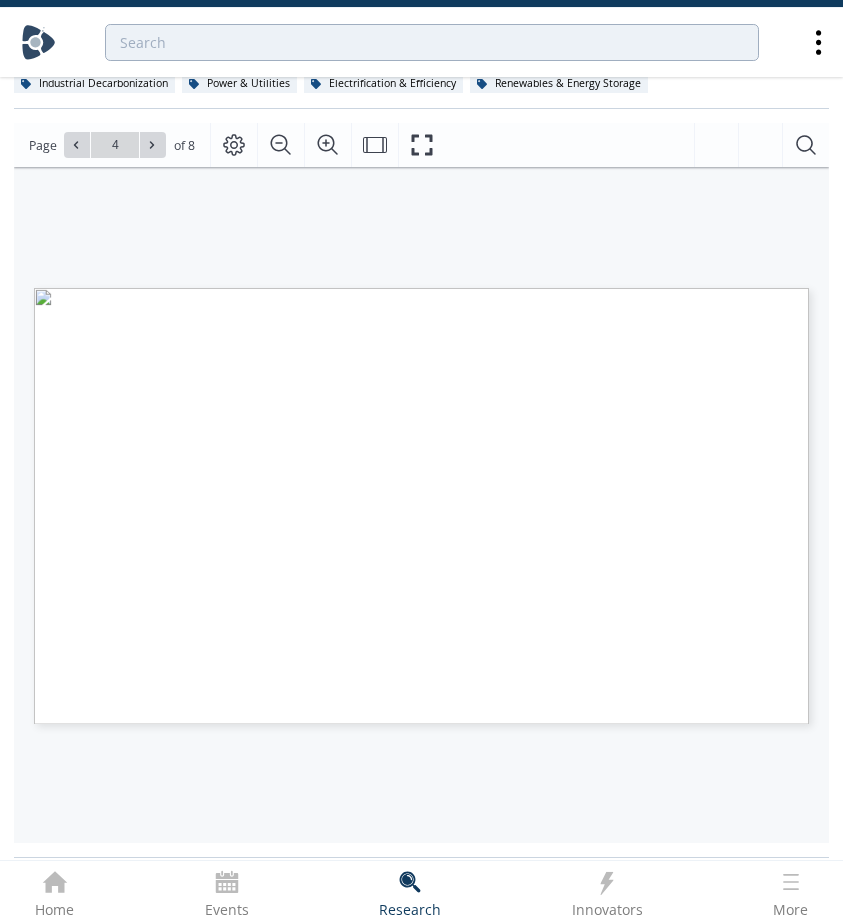 click on "Go to Page 4" at bounding box center [115, 145] 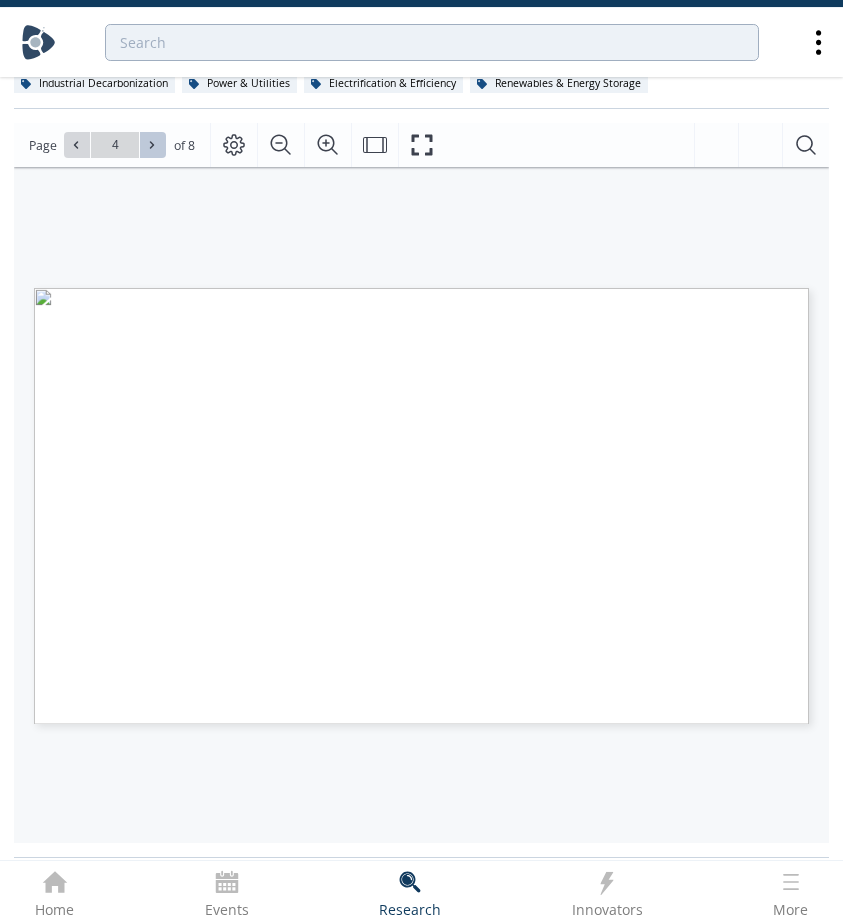 click 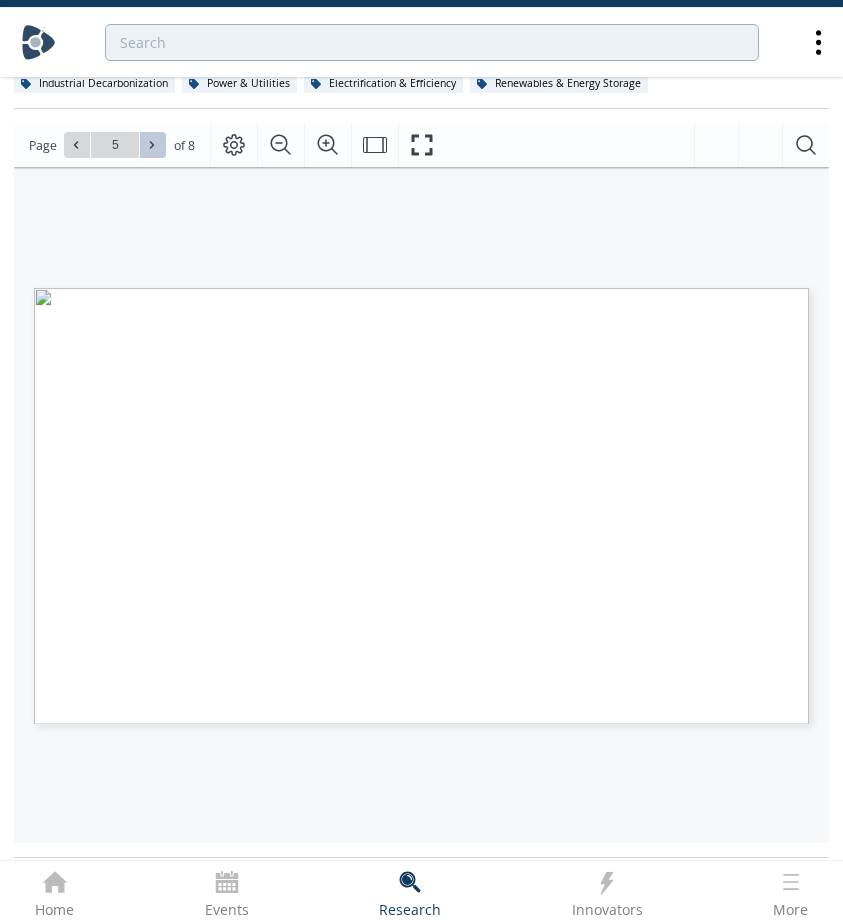 click 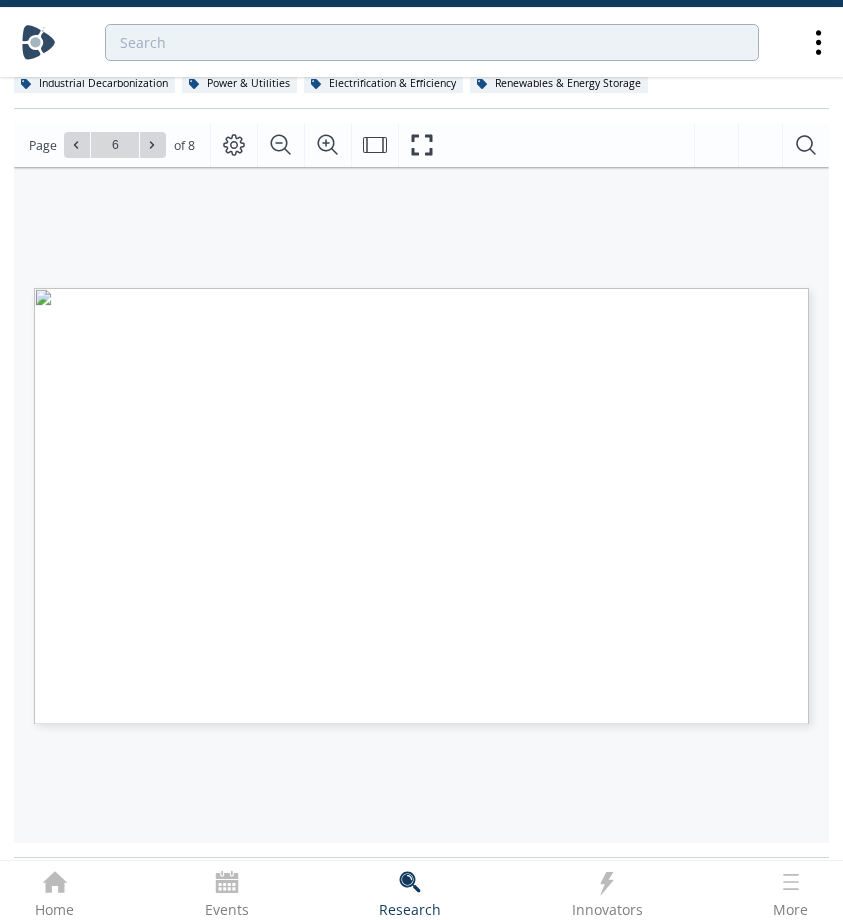 click at bounding box center [454, 689] 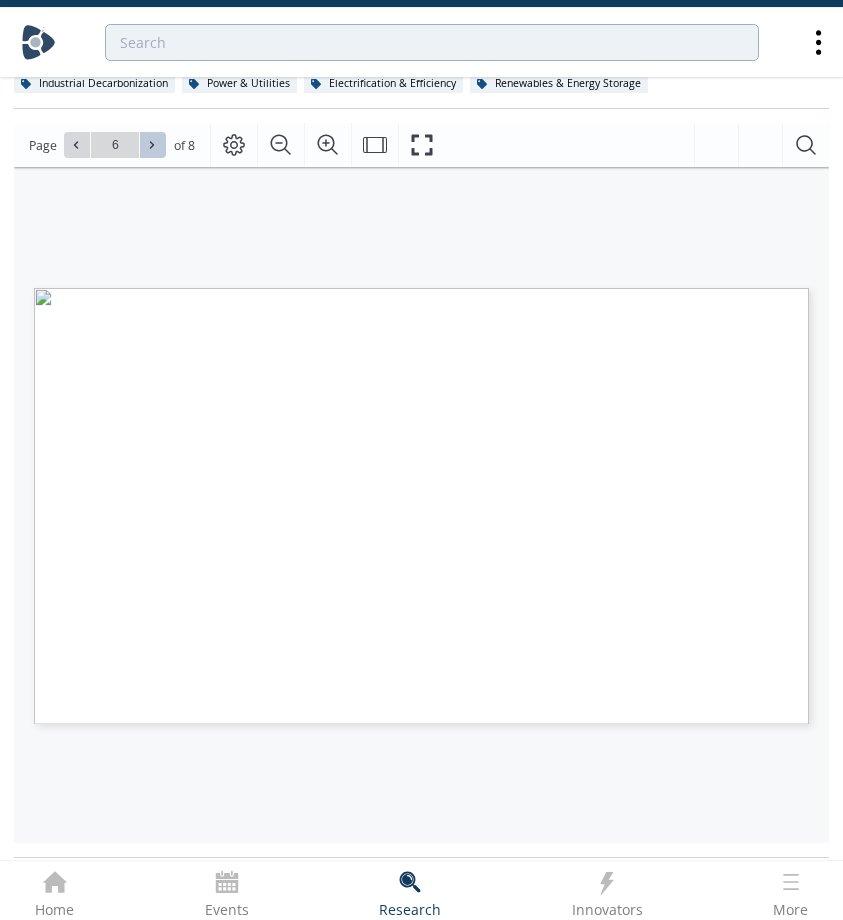 click at bounding box center [153, 145] 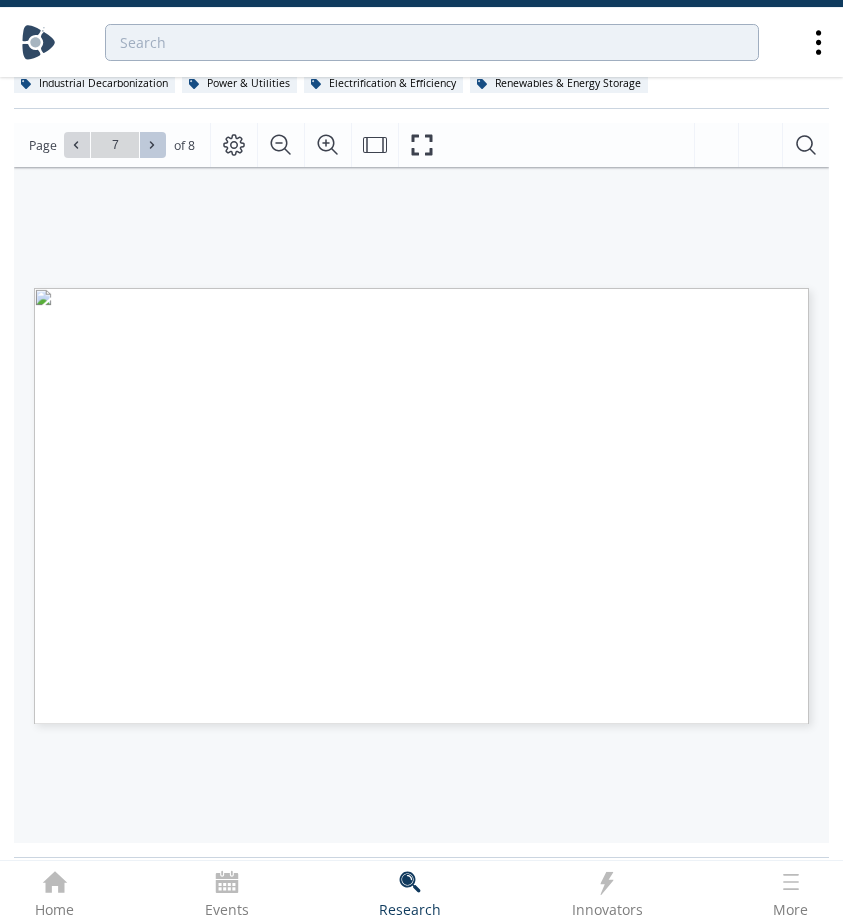 click at bounding box center (153, 145) 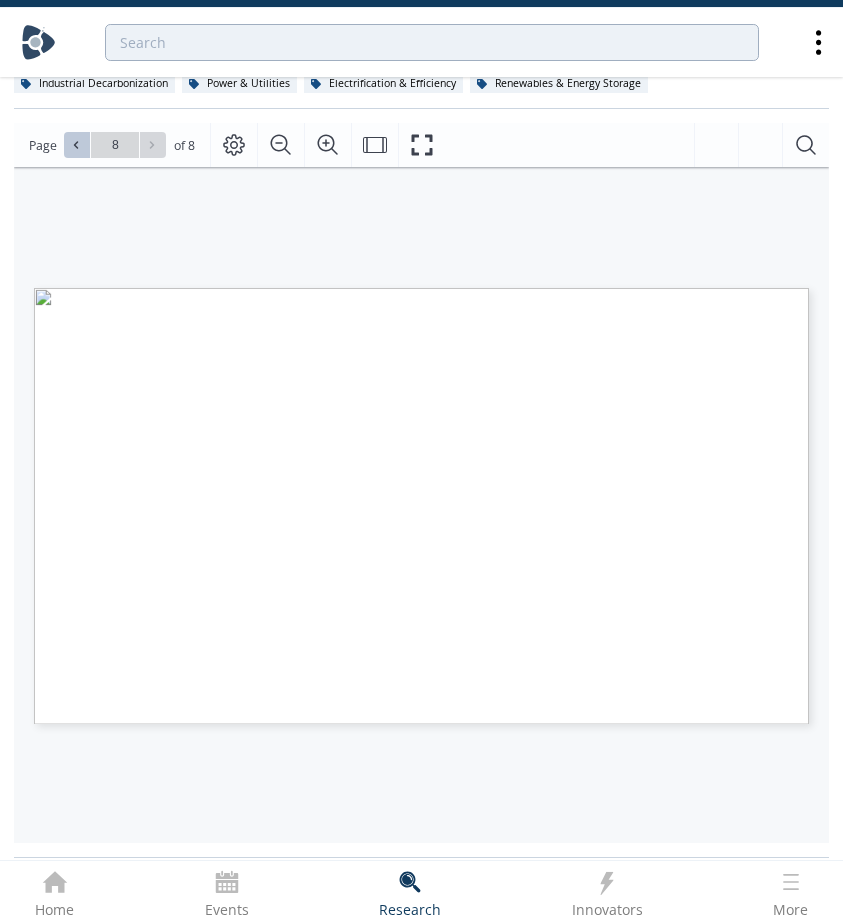 click 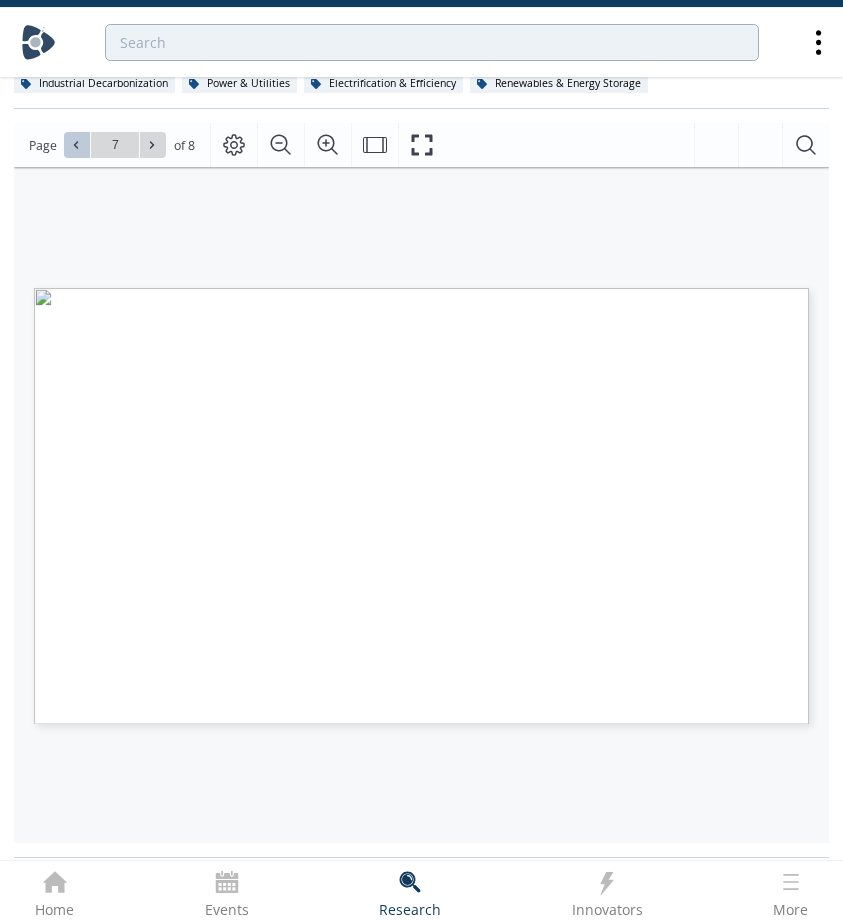 click 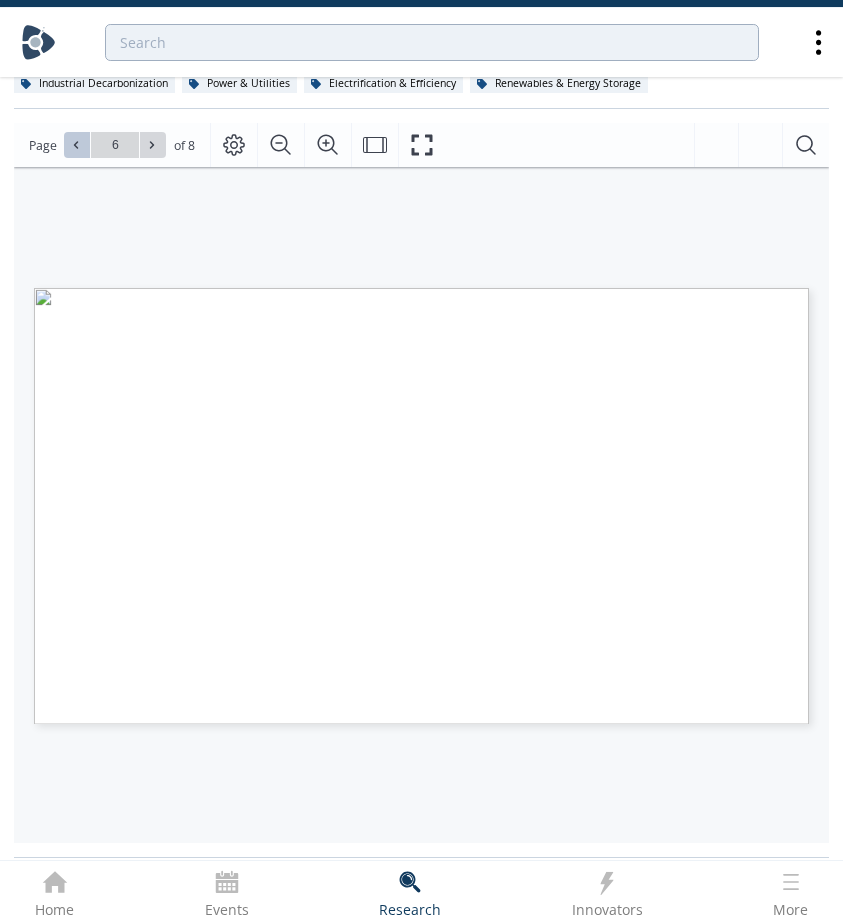 click at bounding box center (77, 145) 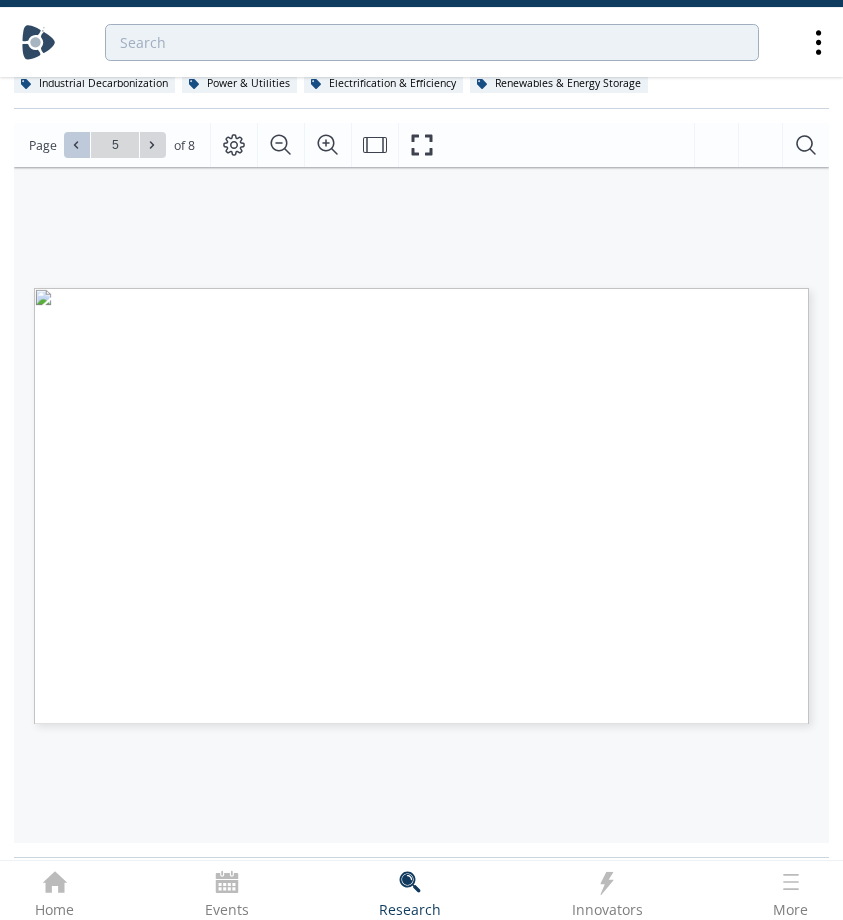 click at bounding box center [77, 145] 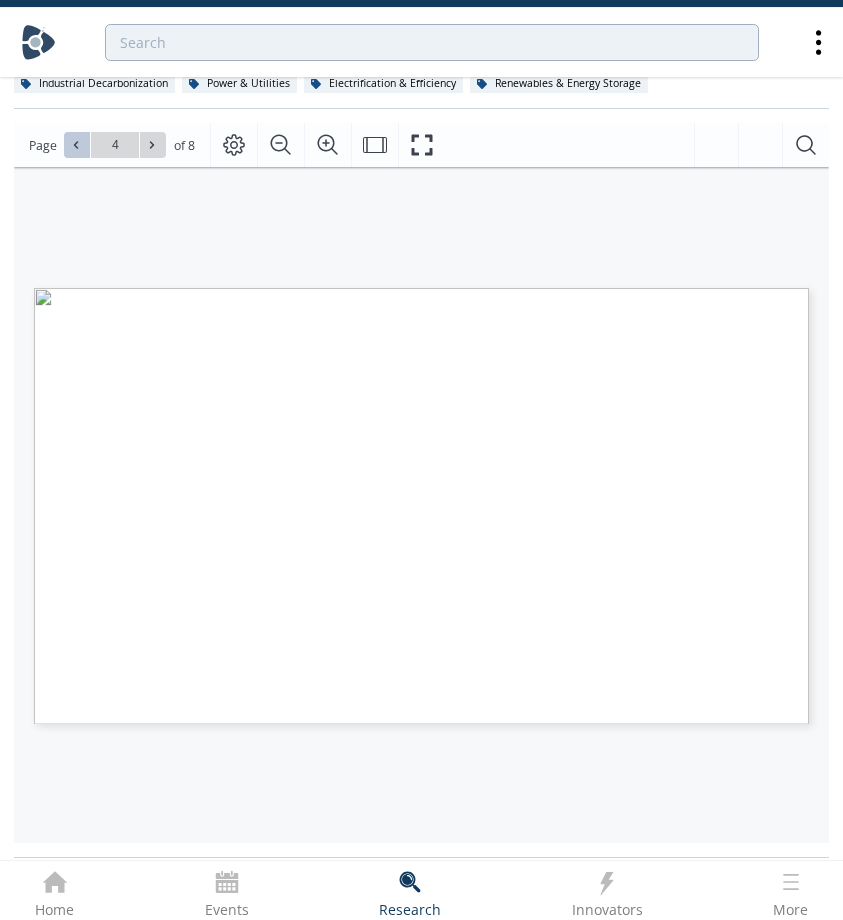 click at bounding box center (77, 145) 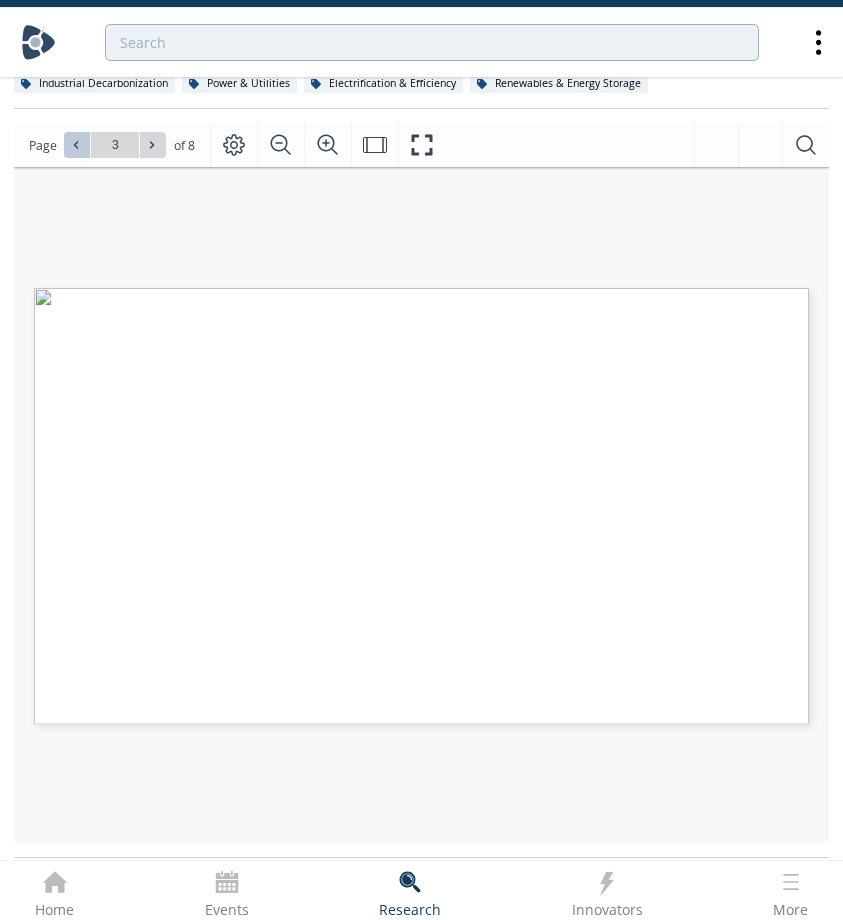 click at bounding box center [77, 145] 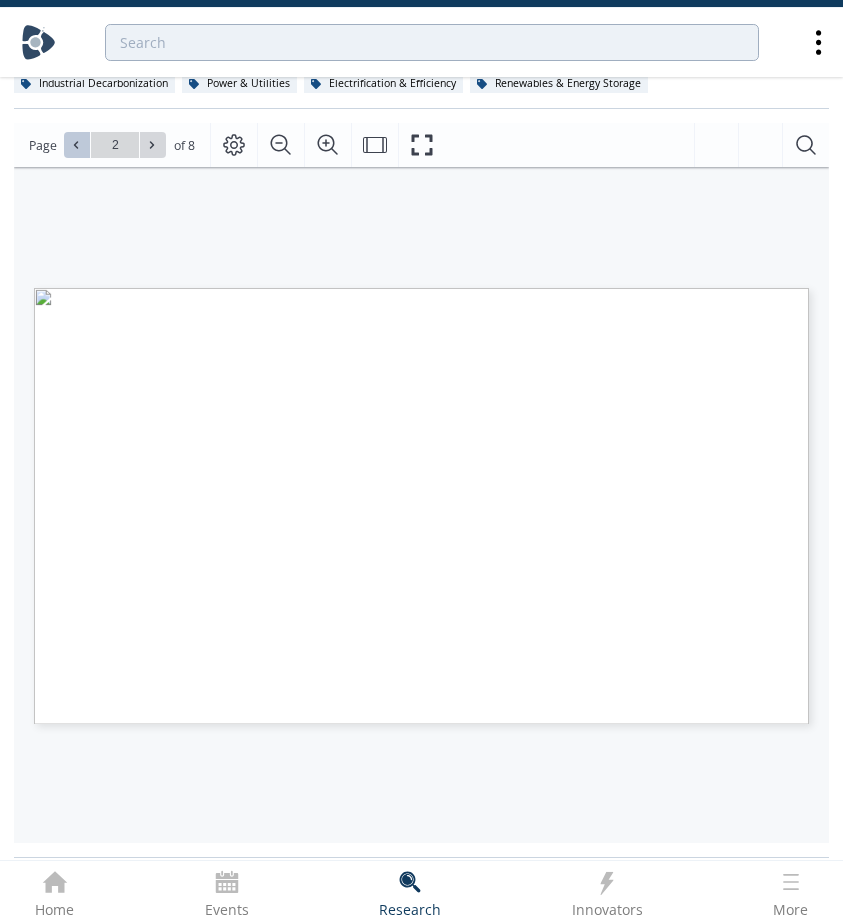 click 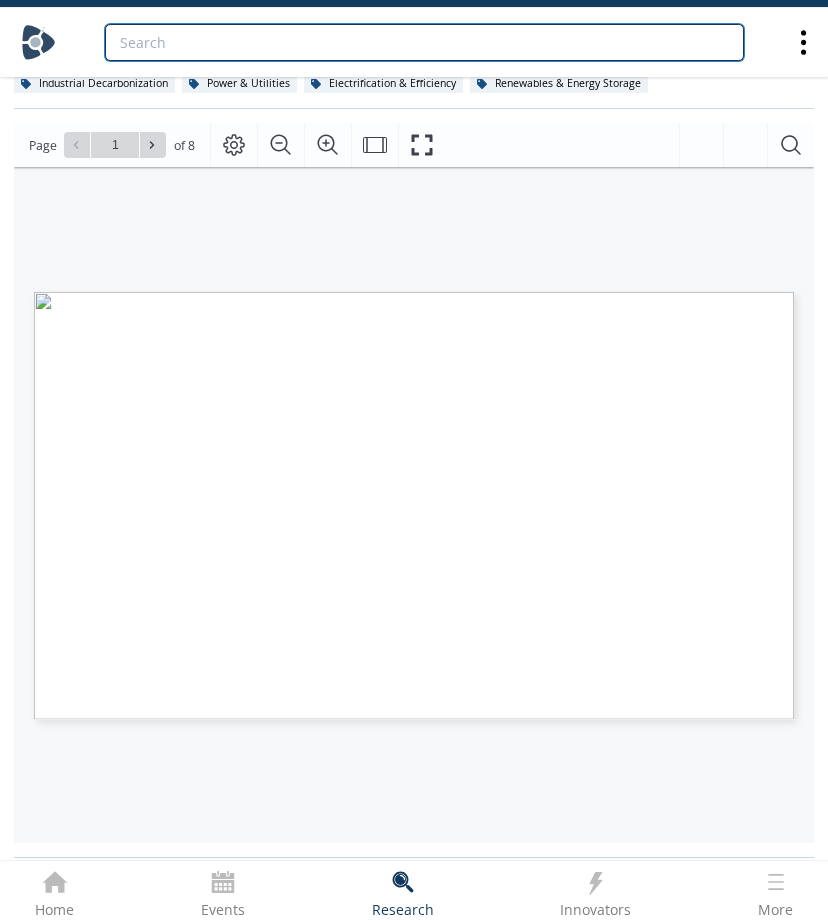 click at bounding box center [424, 42] 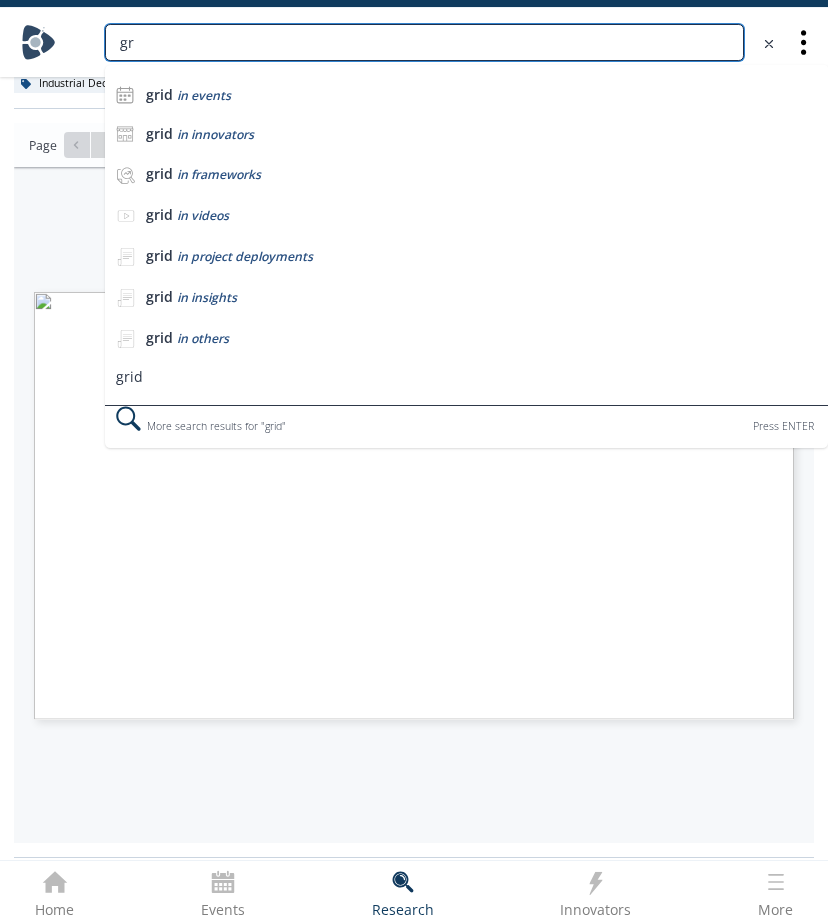 type on "g" 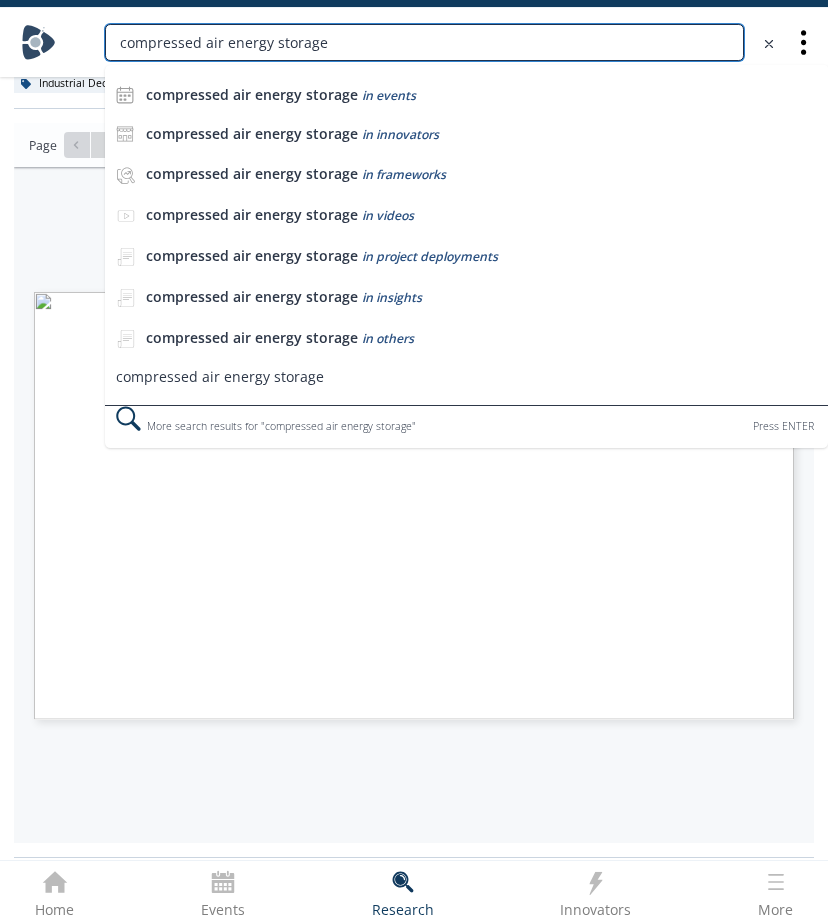 type on "compressed air energy storage" 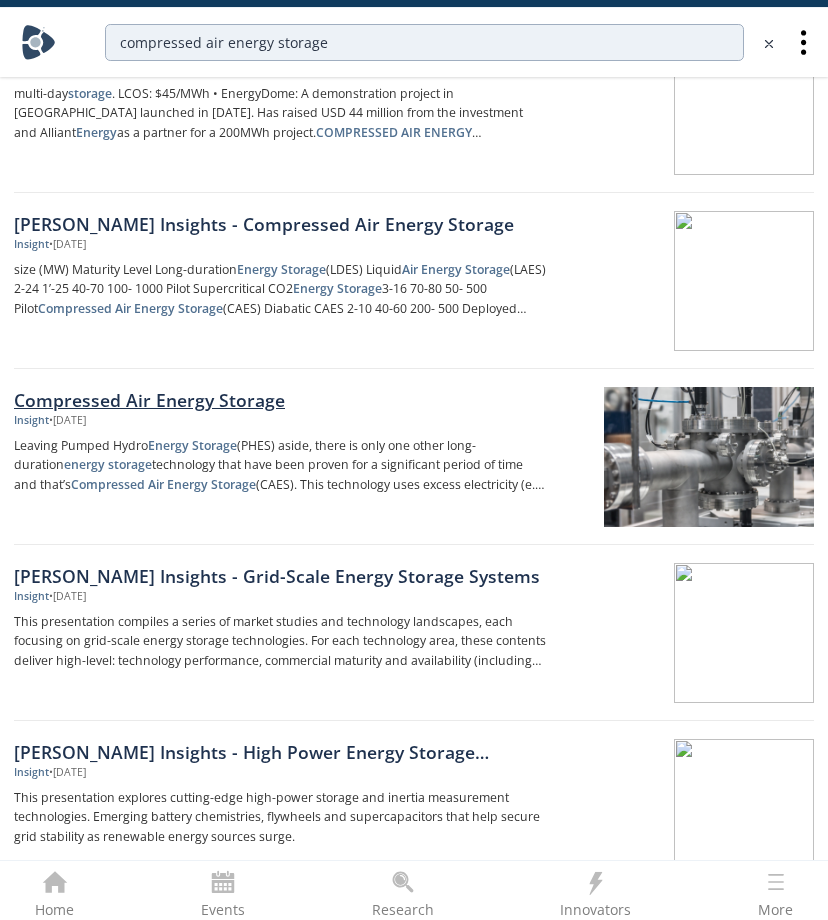 scroll, scrollTop: 224, scrollLeft: 0, axis: vertical 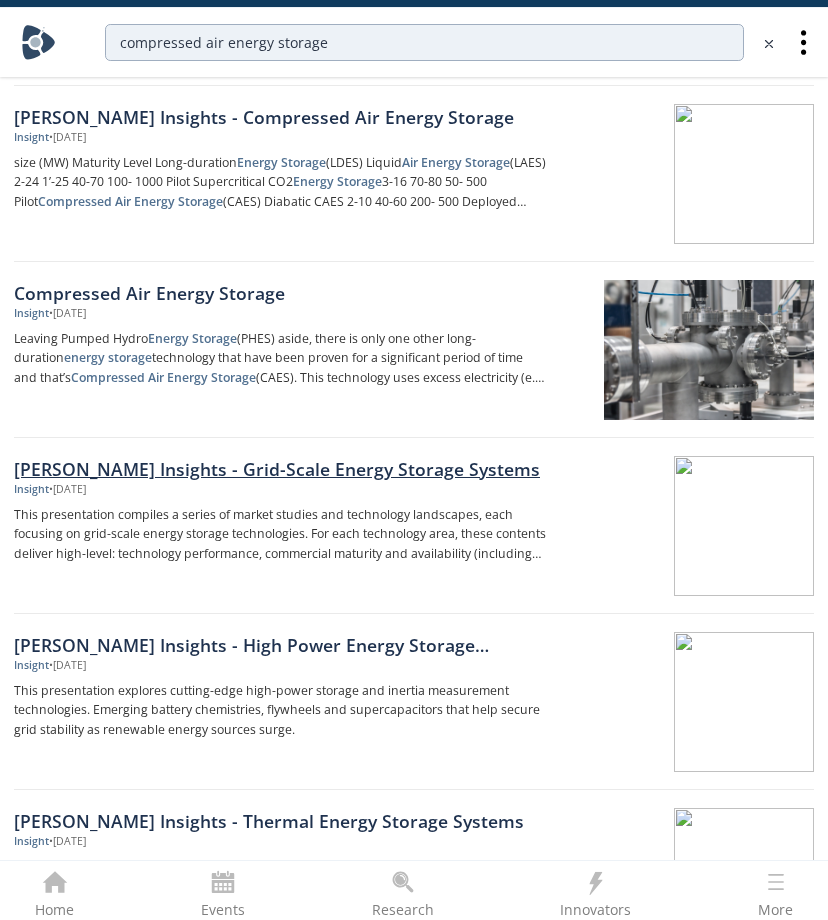 click on "[PERSON_NAME] Insights - Grid-Scale Energy Storage Systems" at bounding box center [281, 469] 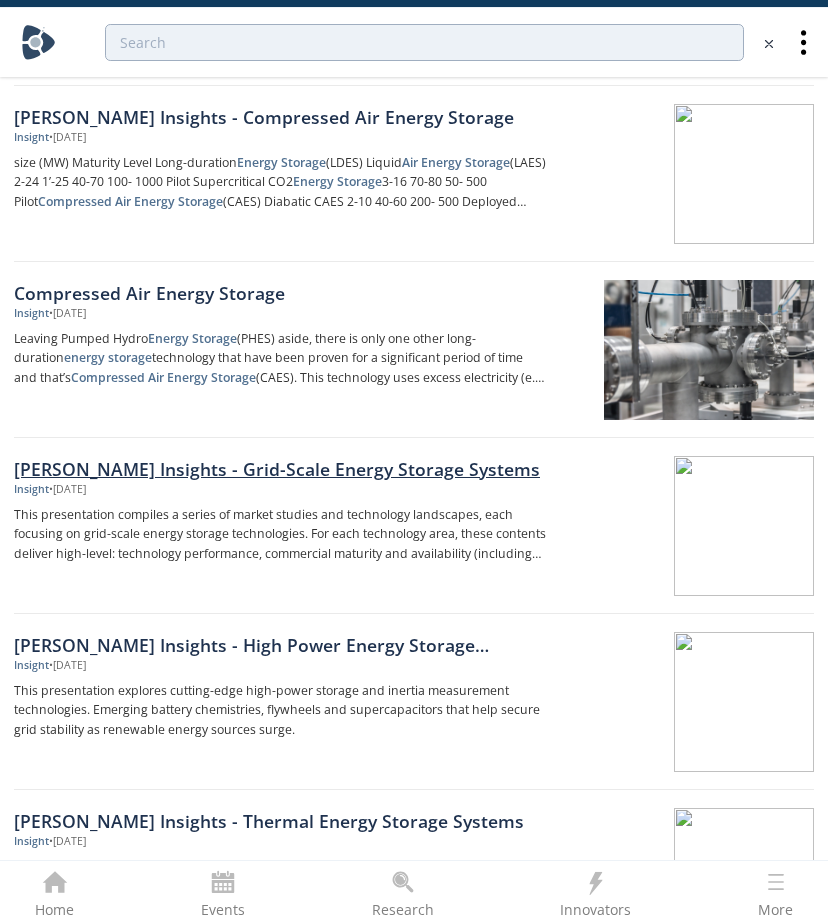 scroll, scrollTop: 0, scrollLeft: 0, axis: both 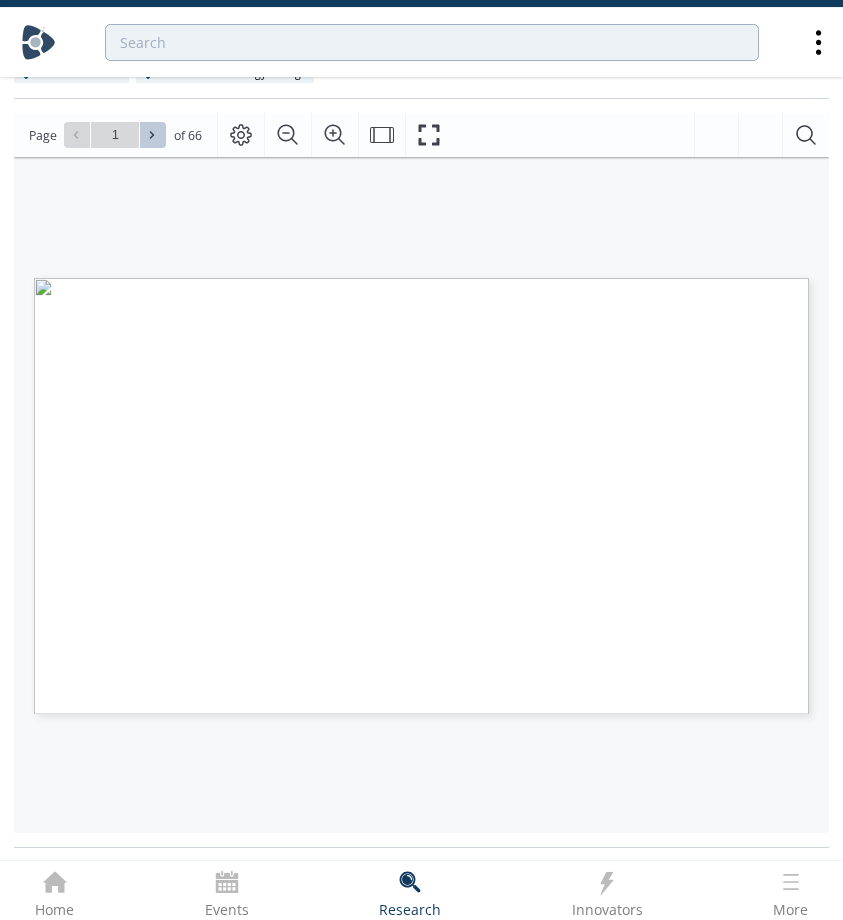 click at bounding box center (153, 135) 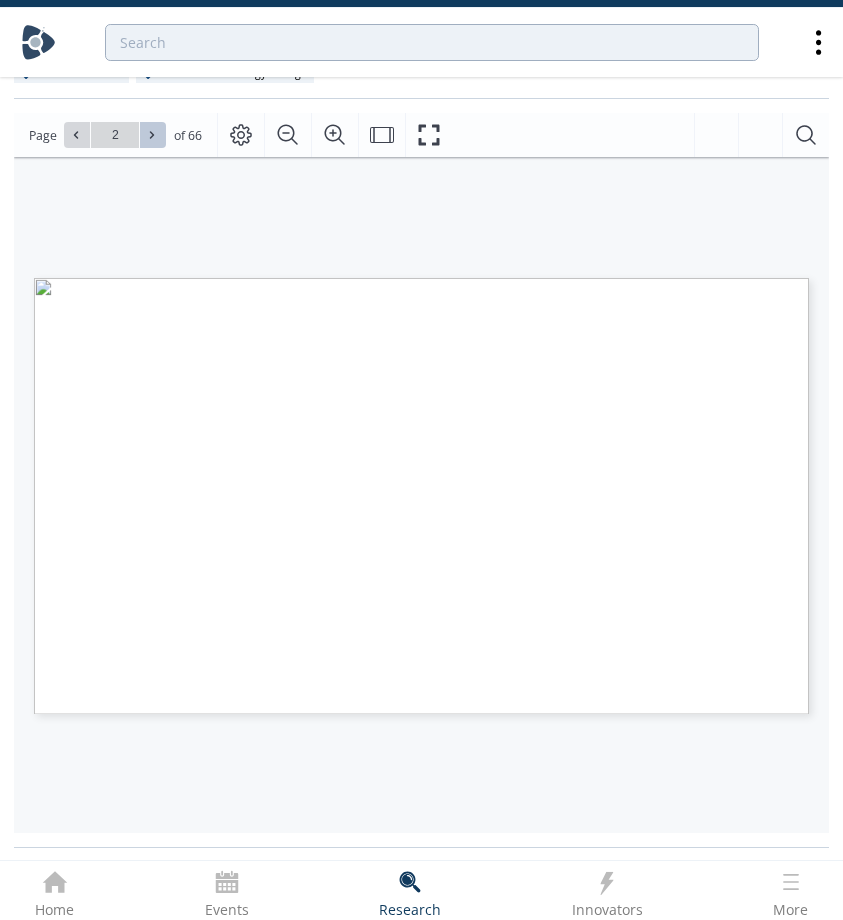 click at bounding box center (153, 135) 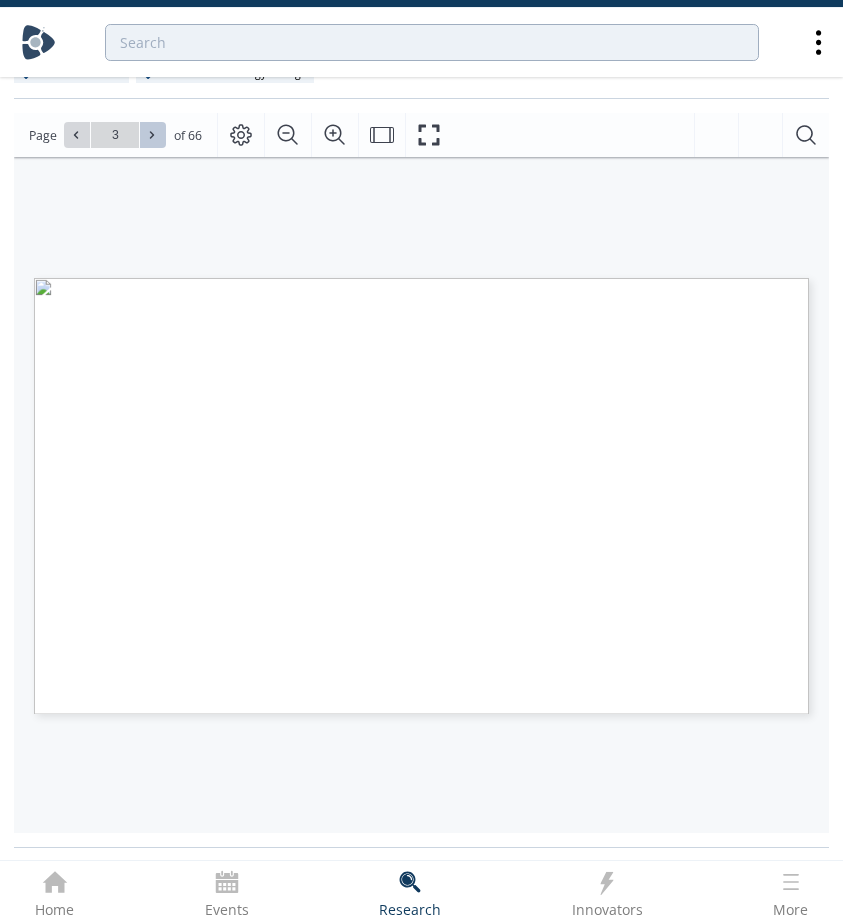 click 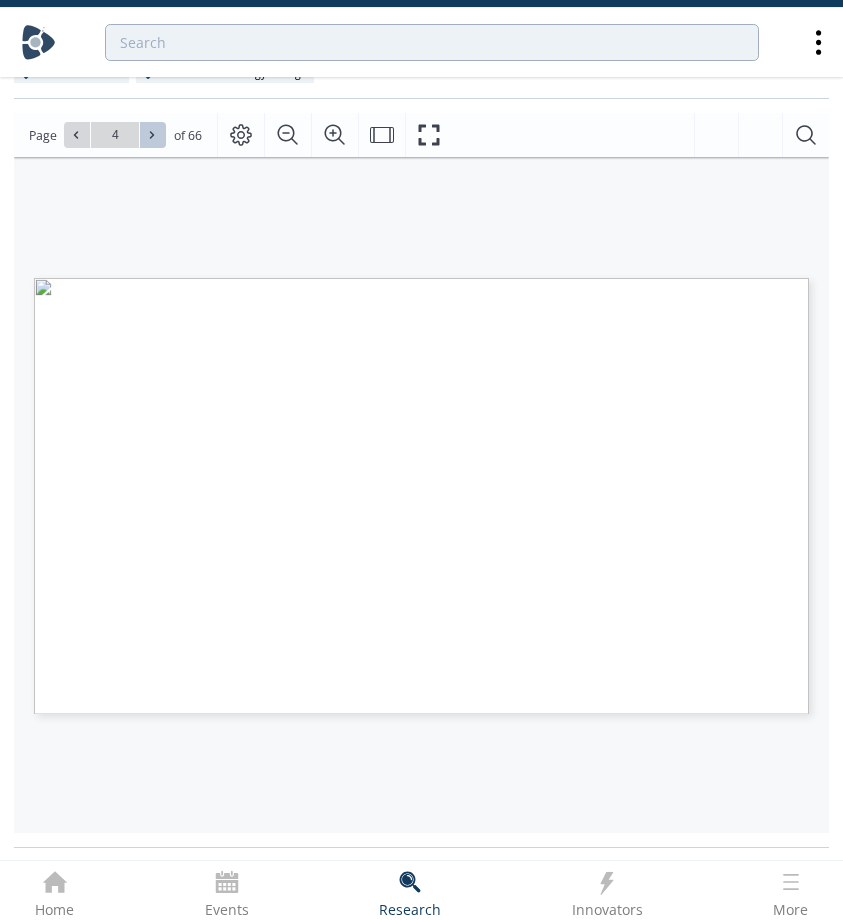 click 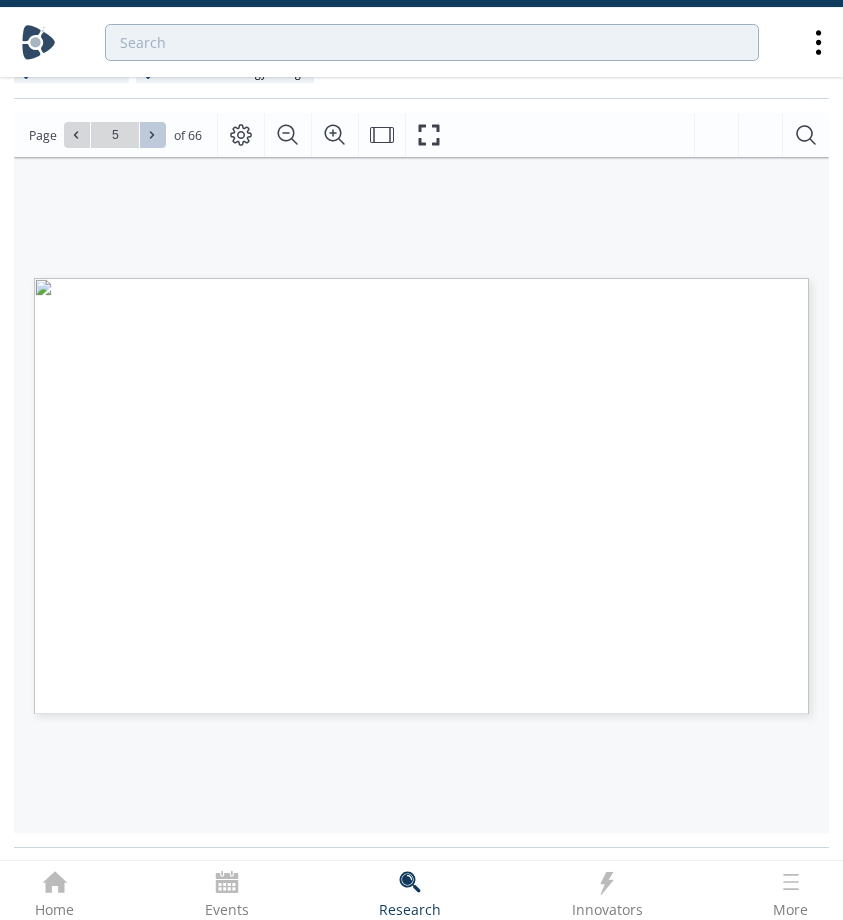 click 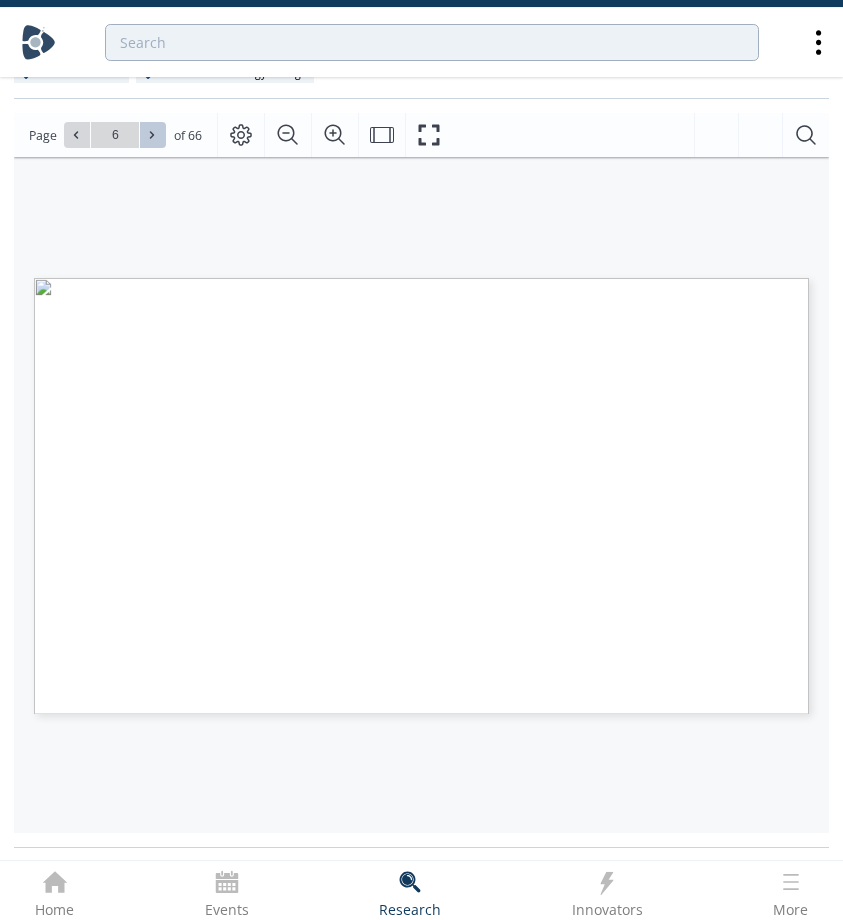 click 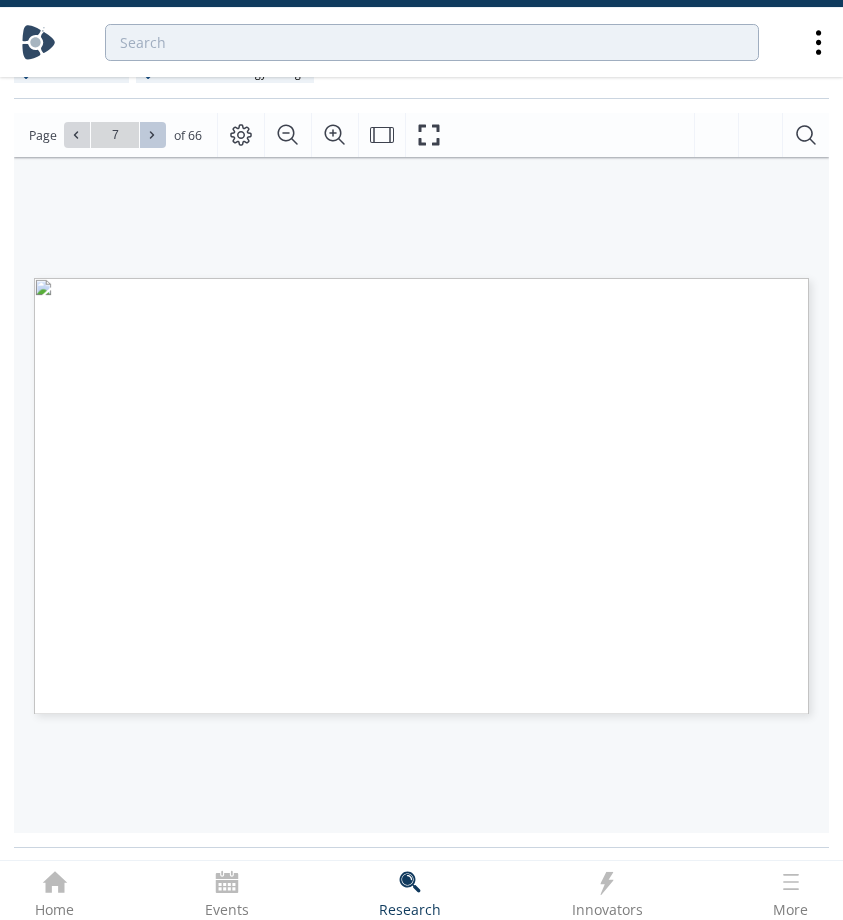 click 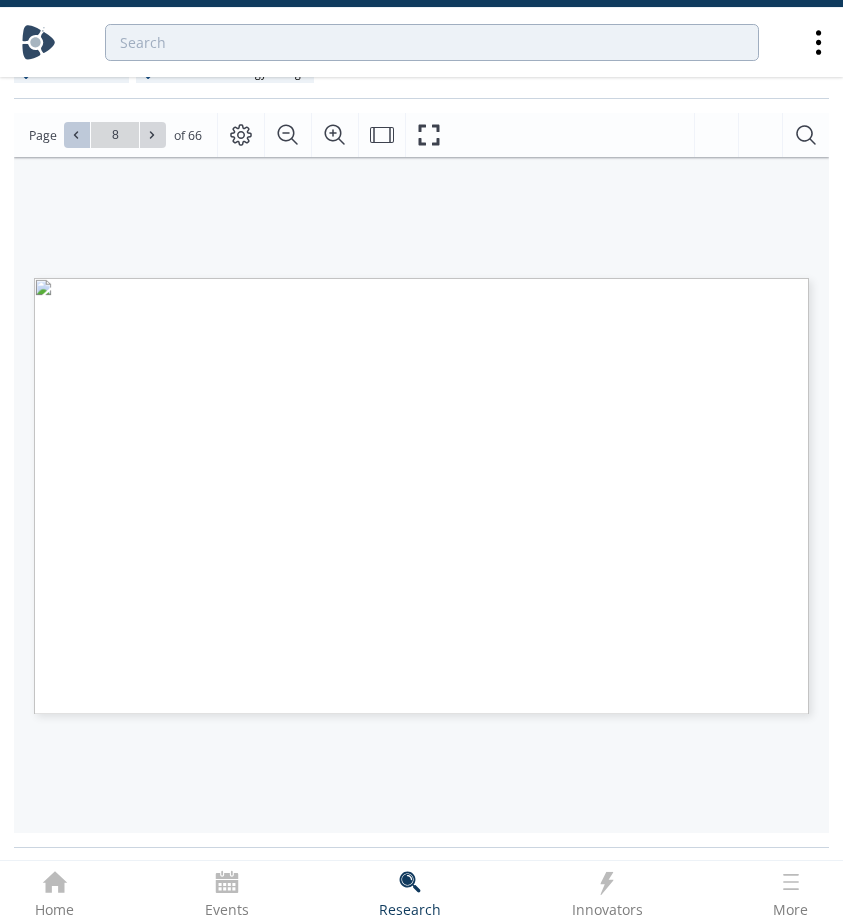 click at bounding box center (77, 135) 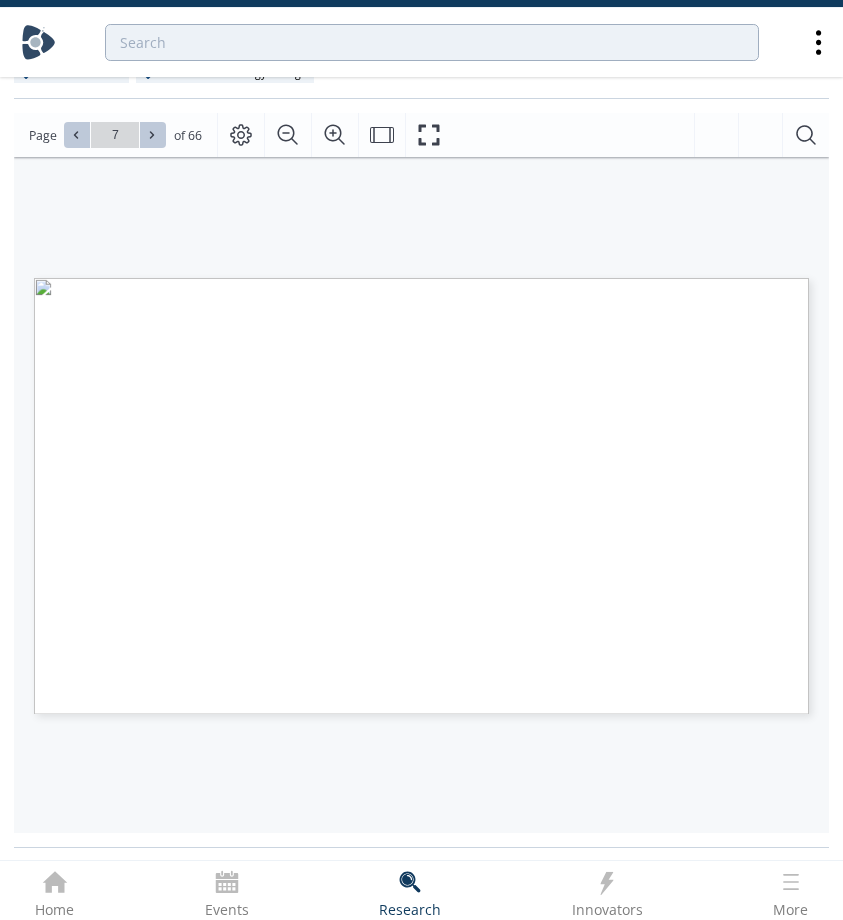 click 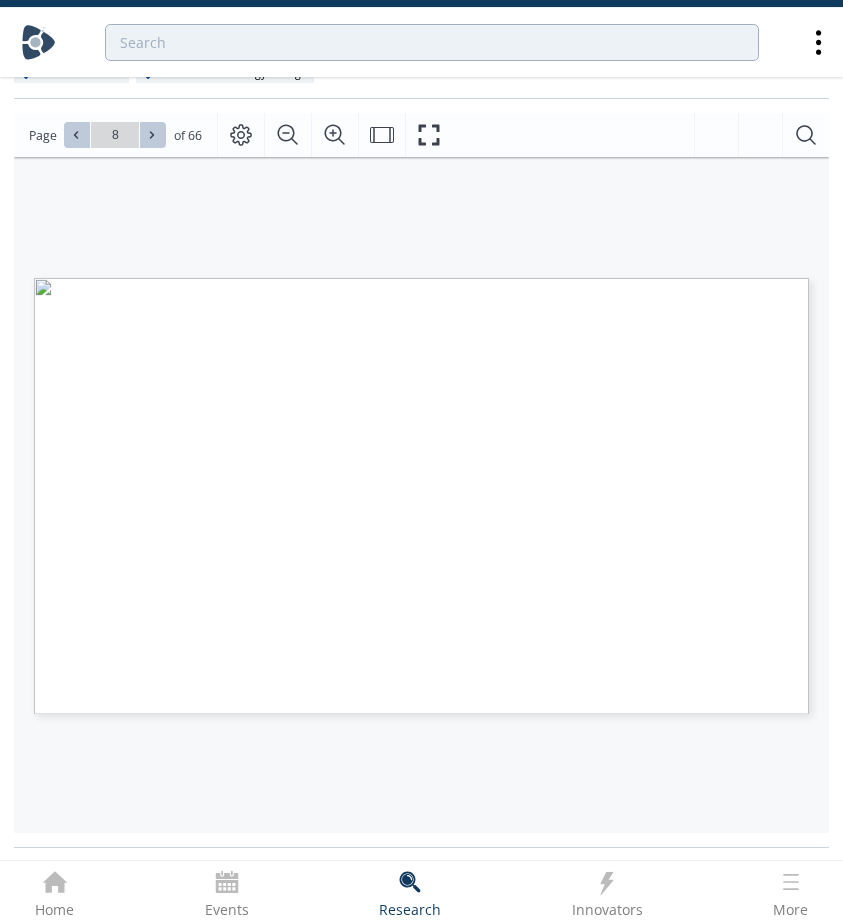 click 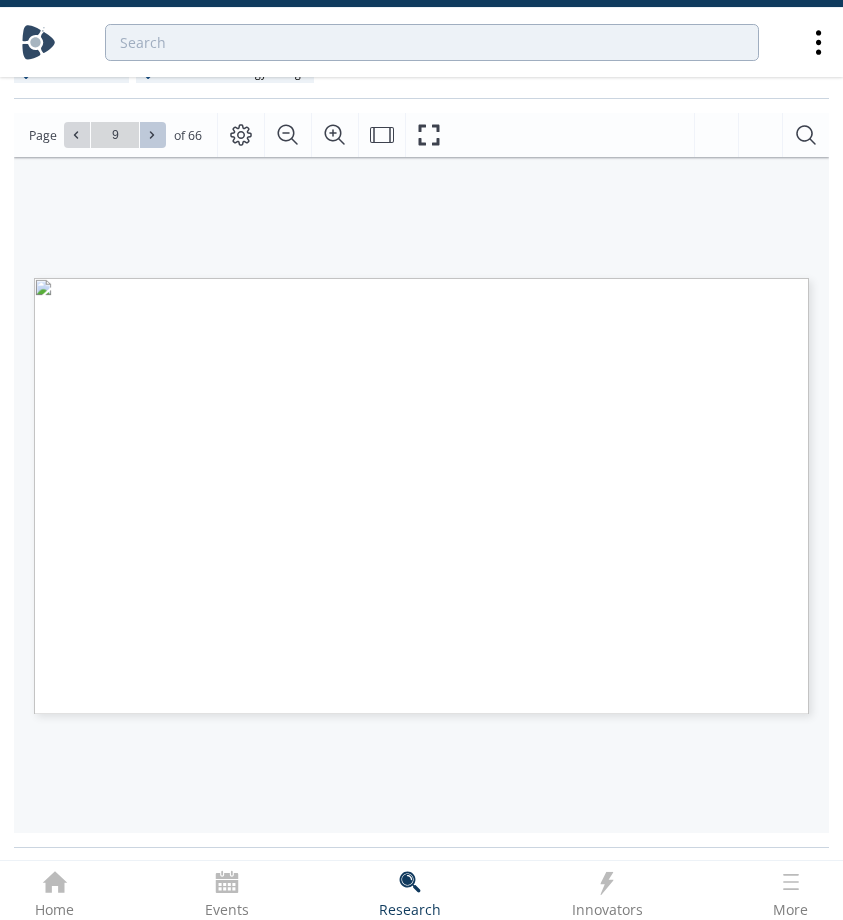 click 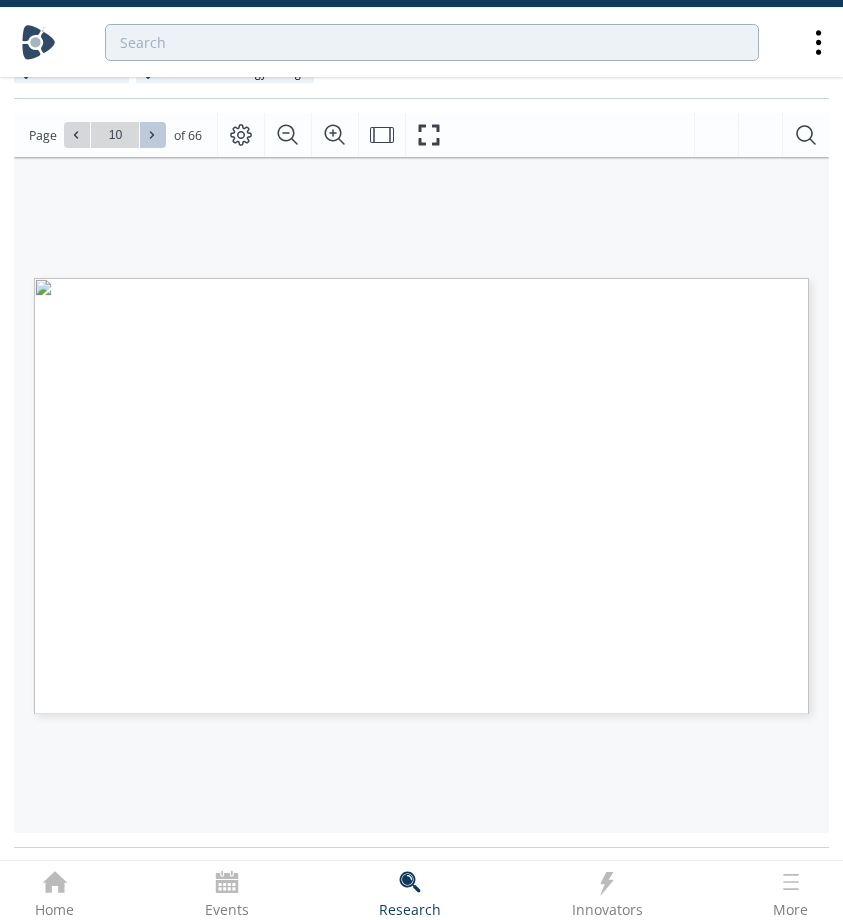 click 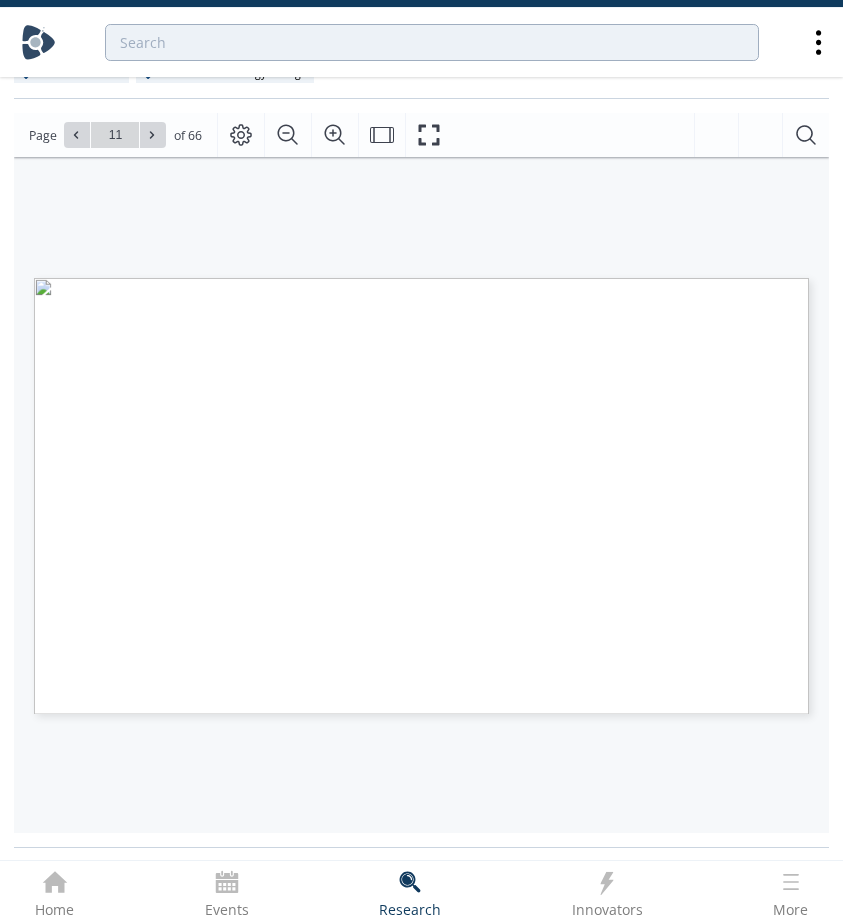 click on "DEEP-DIVE ON TECHNOLOGY - SPECIFIC CHALLENGES
SHORT-DURATION ENERGY STORAGE
Technology  Key features  Stage of development  Technical challenges  Scalability challenges
Li - ion
Lithium iron
phosphate
(LFP)
•  Long cycle life and durability for deep cycling
•  Cobalt -  and nickel - free
•  Lower energy density than NMC but cost-
effective for stationary use
Commercial (TRL 9); dominant in
grid [PERSON_NAME] deployments. Widely
adopted for utility-scale storage.
Lower energy density (than NMC) means
larger/heavier systems per kWh. Requires thermal
management.
Lithium supply constraints as demand grows
(price volatility). Still reliant on mining (lithium,
phosphate). Require extensive battery modules
and BMS integration.
Nickel
manganese
cobalt (NMC)
•  High energy density (compact footprint)
•  Good low-temperature performance
•  Higher voltage/capacity than LFP, but shorter
lifespan
Commercial (TRL 9) but LFP is
lower cost.
•  •" at bounding box center [411, 385] 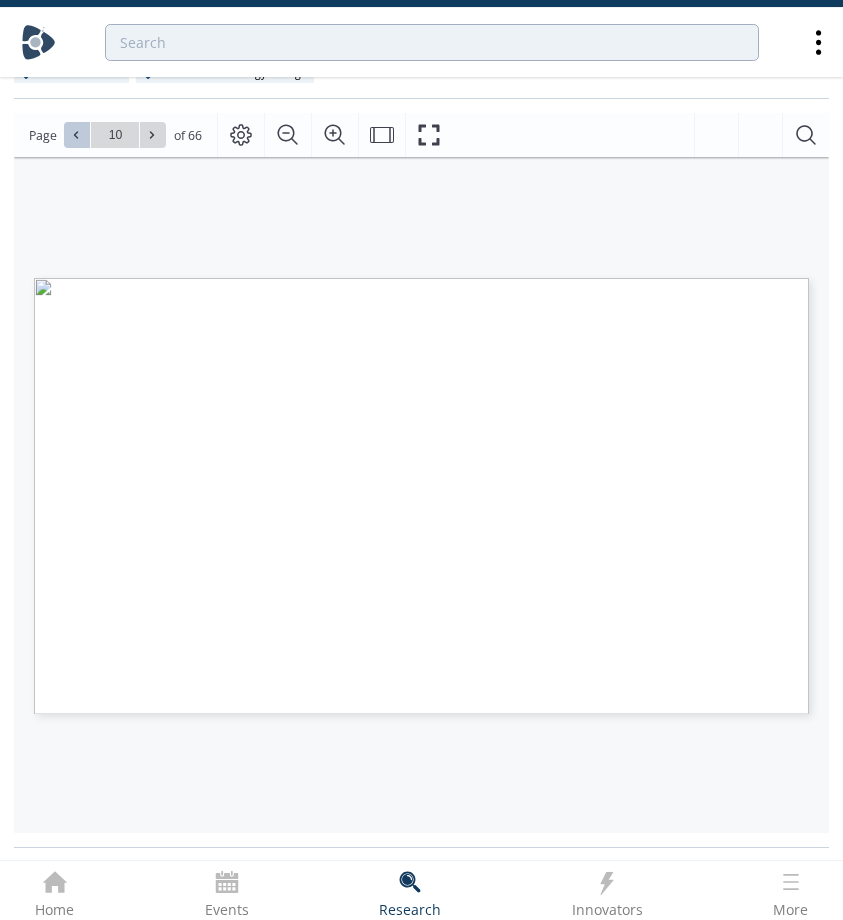click 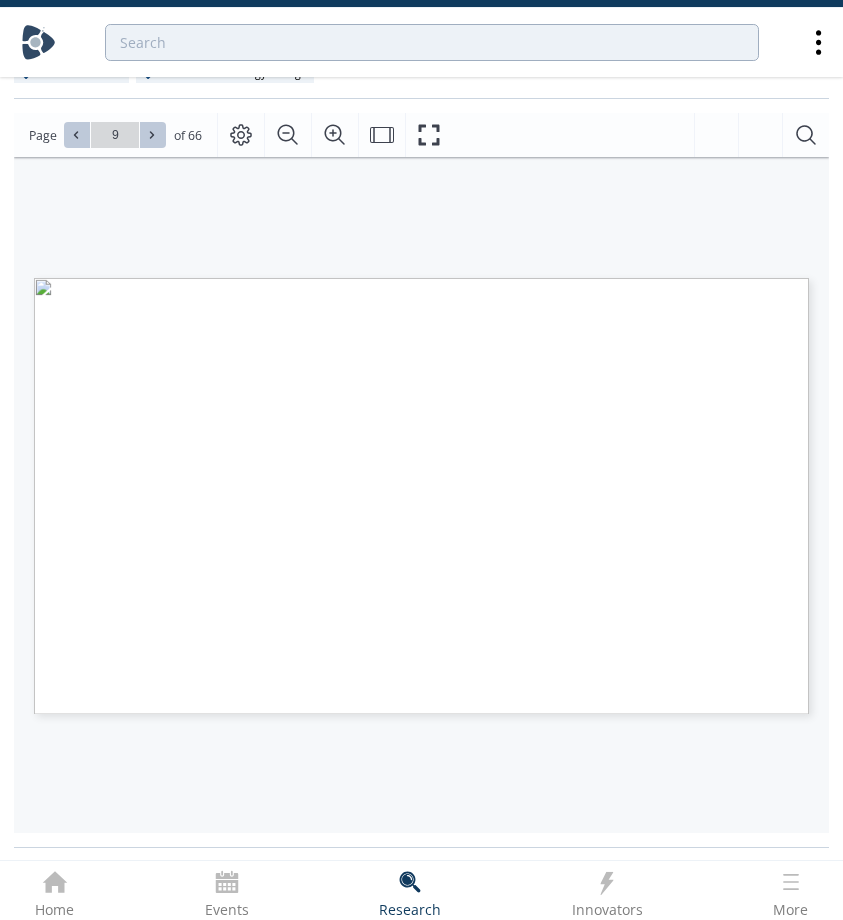 click at bounding box center (153, 135) 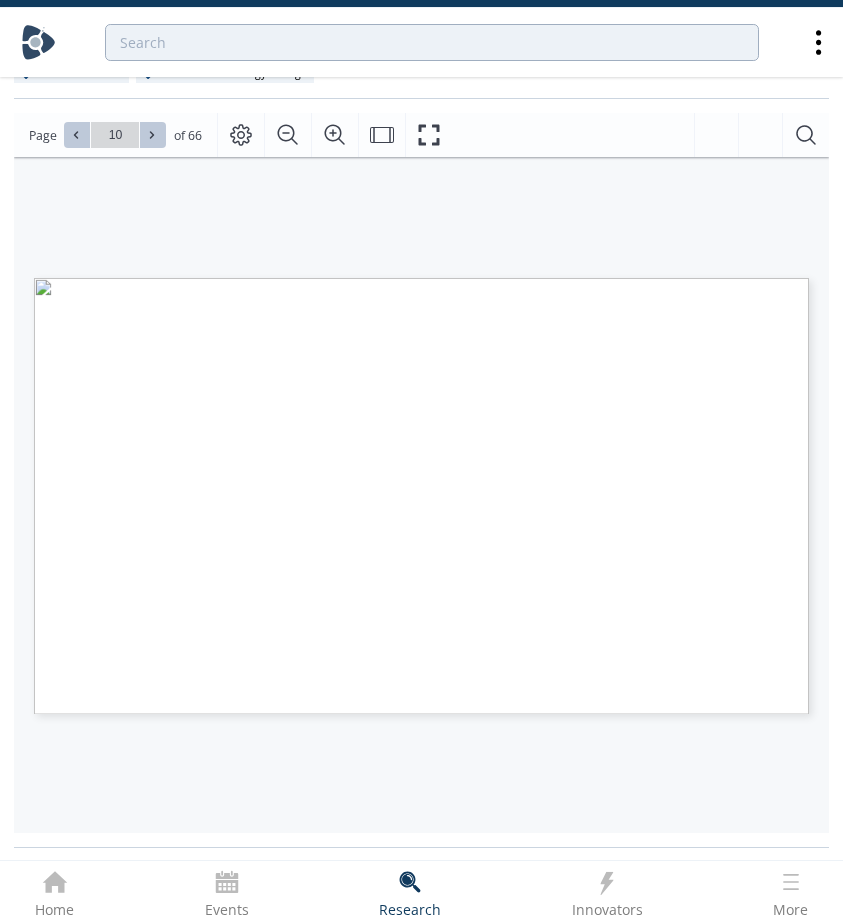 click at bounding box center [153, 135] 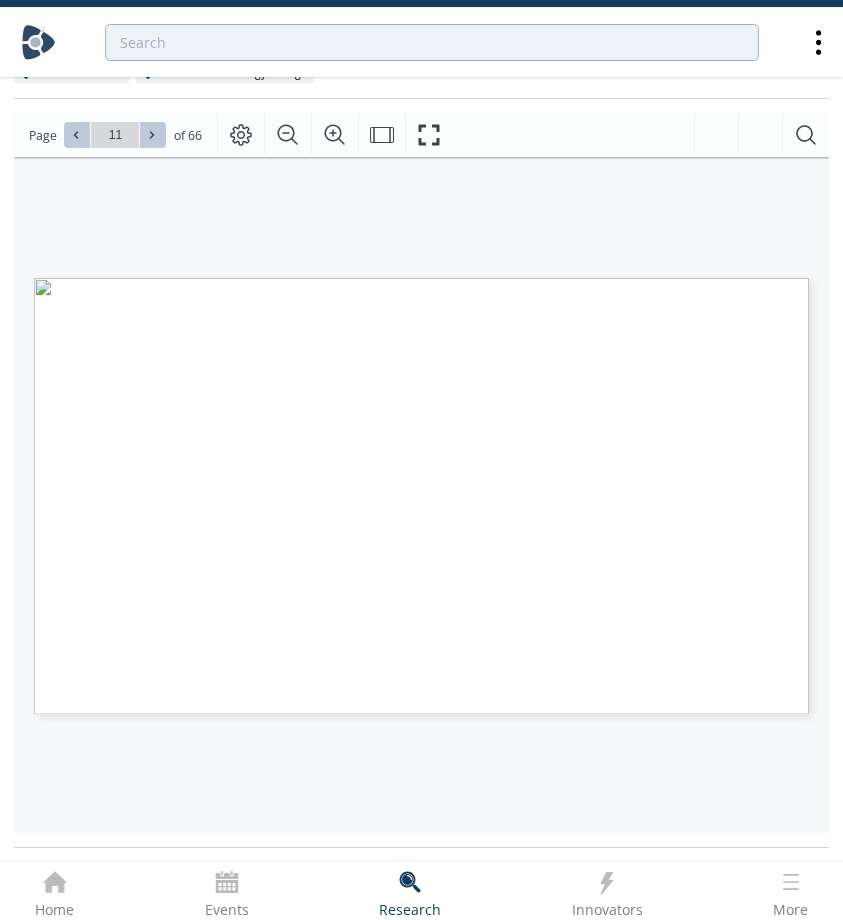 click at bounding box center [153, 135] 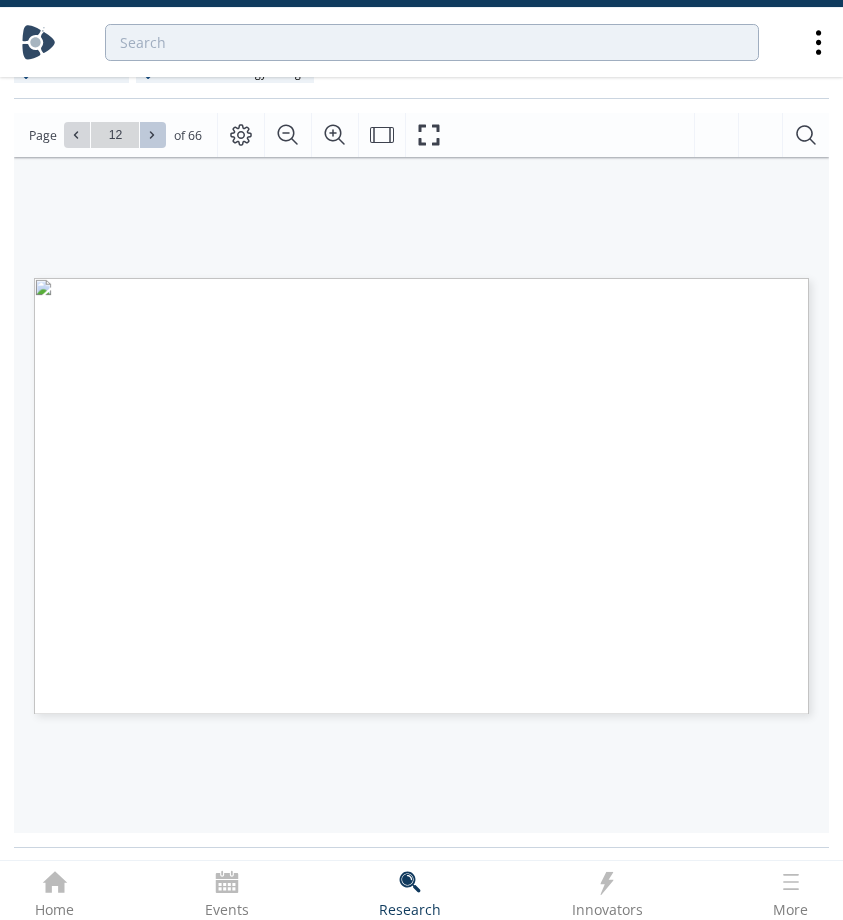 click at bounding box center (153, 135) 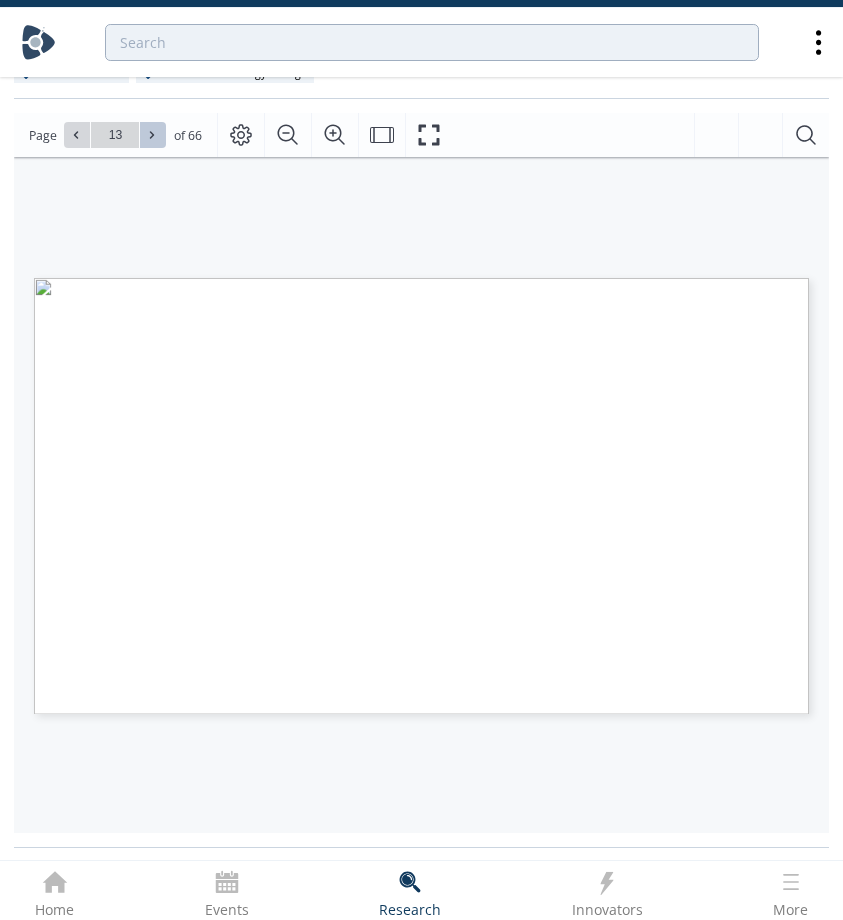 click at bounding box center [153, 135] 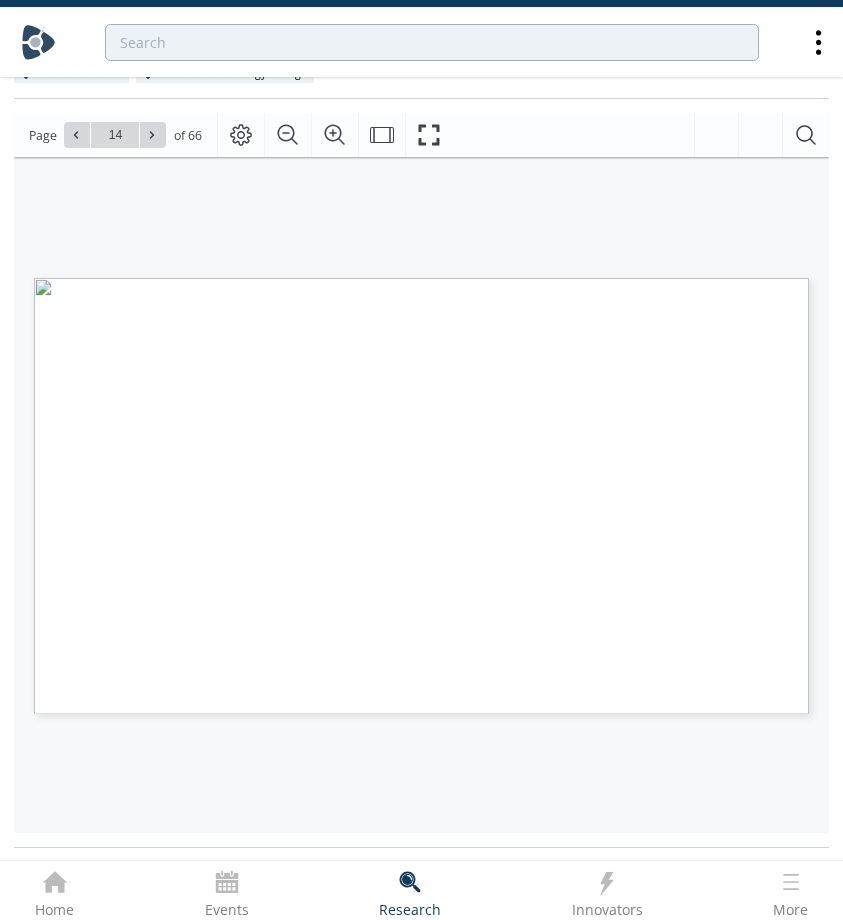 click on "DEEP-DIVE ON TECHNOLOGY - SPECIFIC CHALLENGES
MID-DURATION & INTRADAY ENERGY STORAGE
Technology  Key features  Stage of development  Technical challenges  Scalability challenges
Mechanical energy storage
Pumped
storage hydro
(PSH)
•  Massive capacity & long discharge: capable of 4-
12+ hour discharges (multi-GW installations).
•  High efficiency: 70-85% round-trip efficiency is
common.- Very long life: Plants last decades (50+
years) with low degradation.- Grid-stabilizing:
Provides inertia, fast response and ancillary
services to the grid (spinning reserve, frequency
control).
Fully commercial (TRL 9). Most
deployed grid storage globally.
Highly site-dependent - requires specific
geography (two large reservoirs and elevation
drop). New sites face environmental impacts (land
use, habitat disruption) and complex engineering
(dam safety, geological risks). Long development
time (often 5-10+ years for planning &
construction).
Novel PSH
•  - 4" at bounding box center (421, 495) 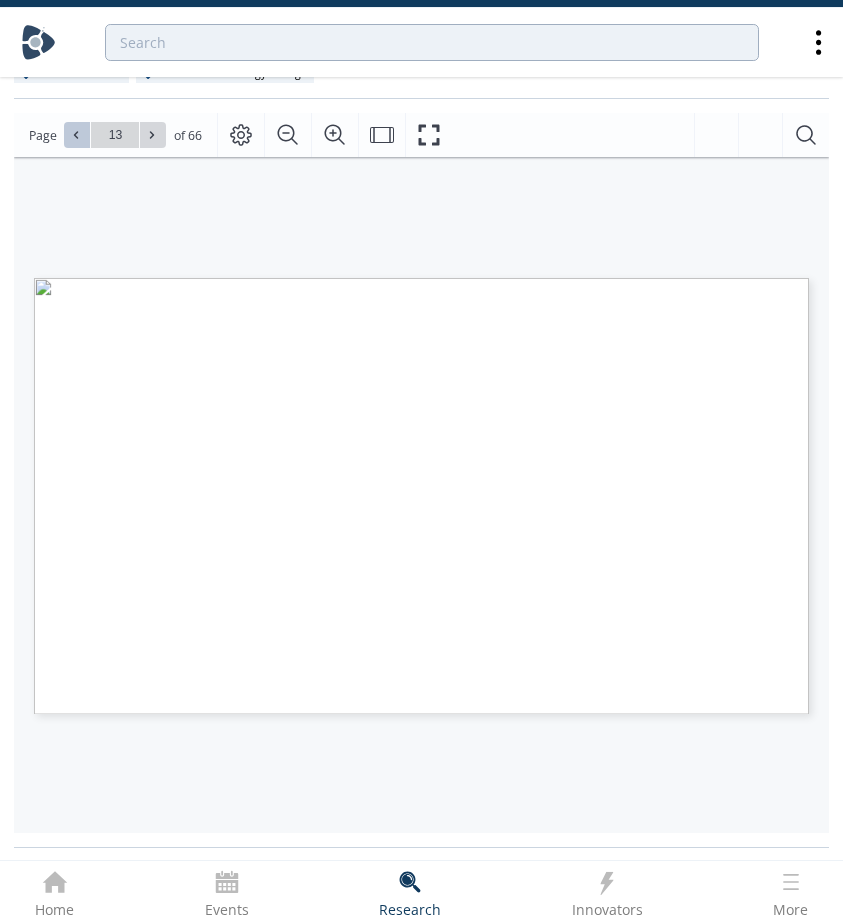 click 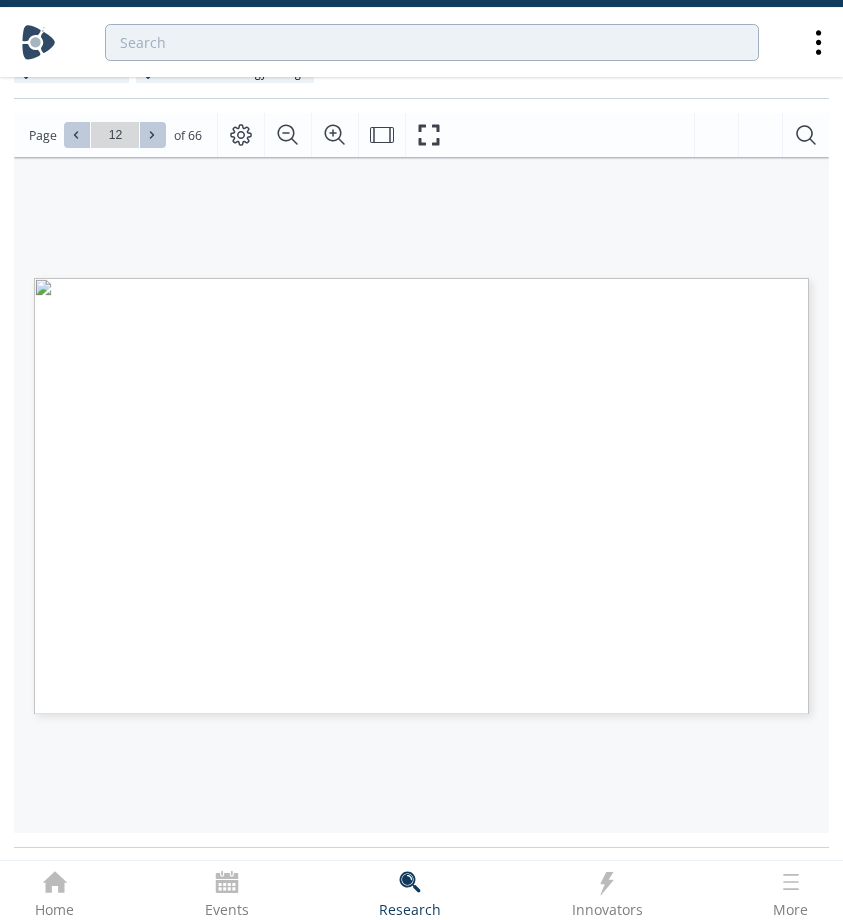 click 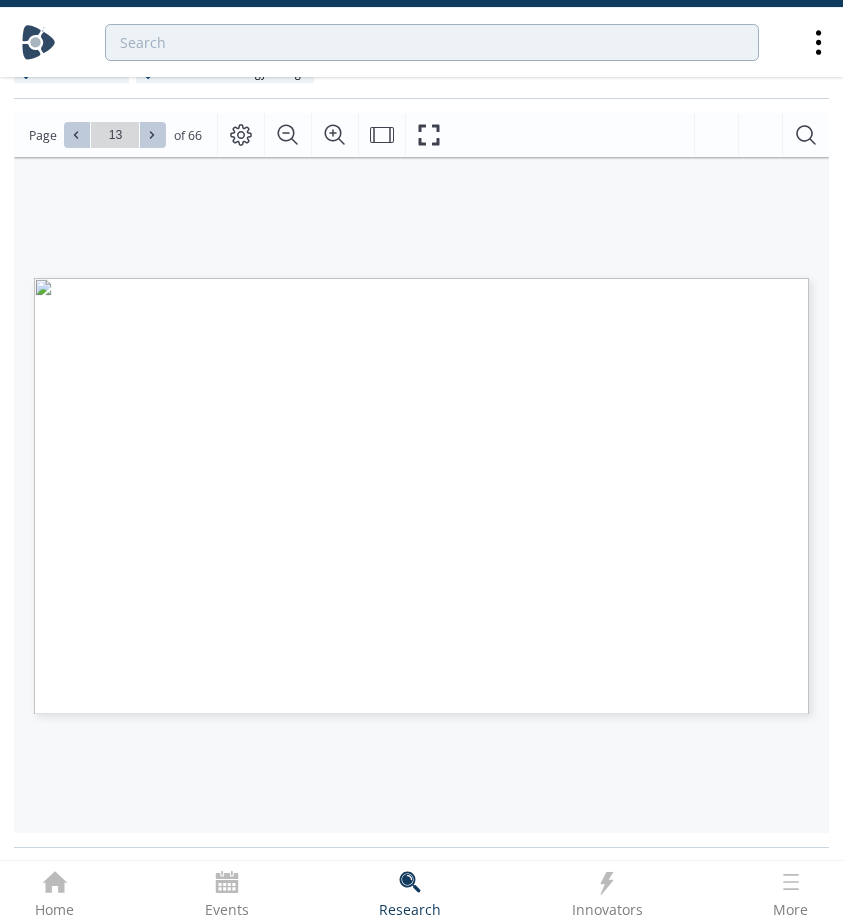 click 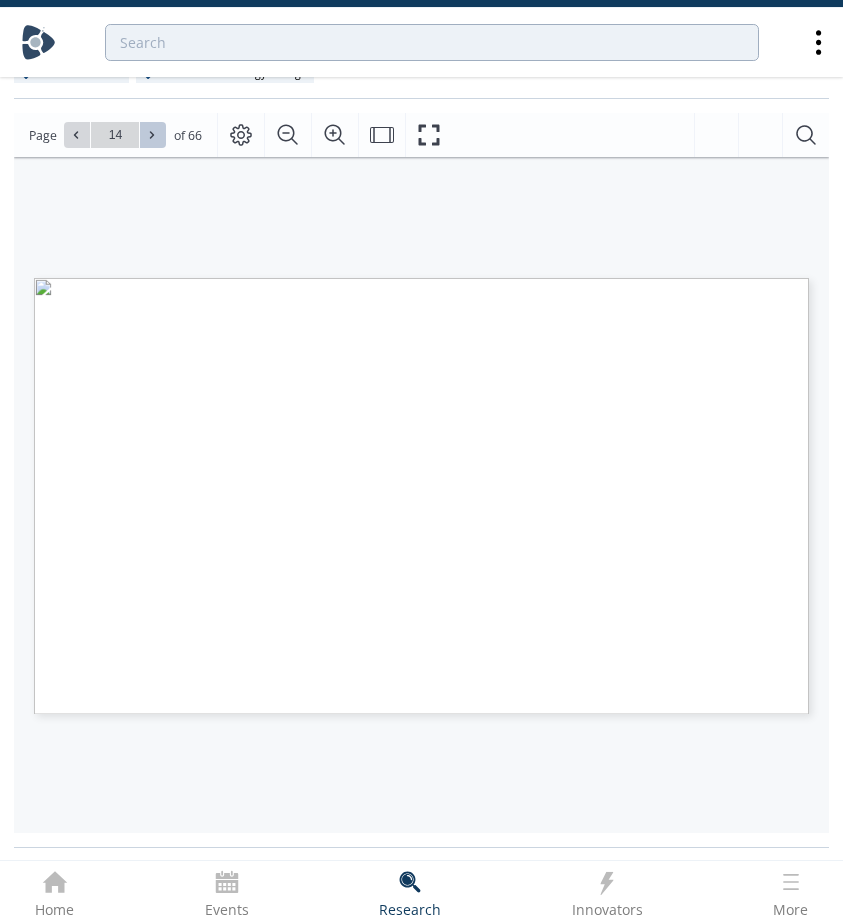 click at bounding box center (153, 135) 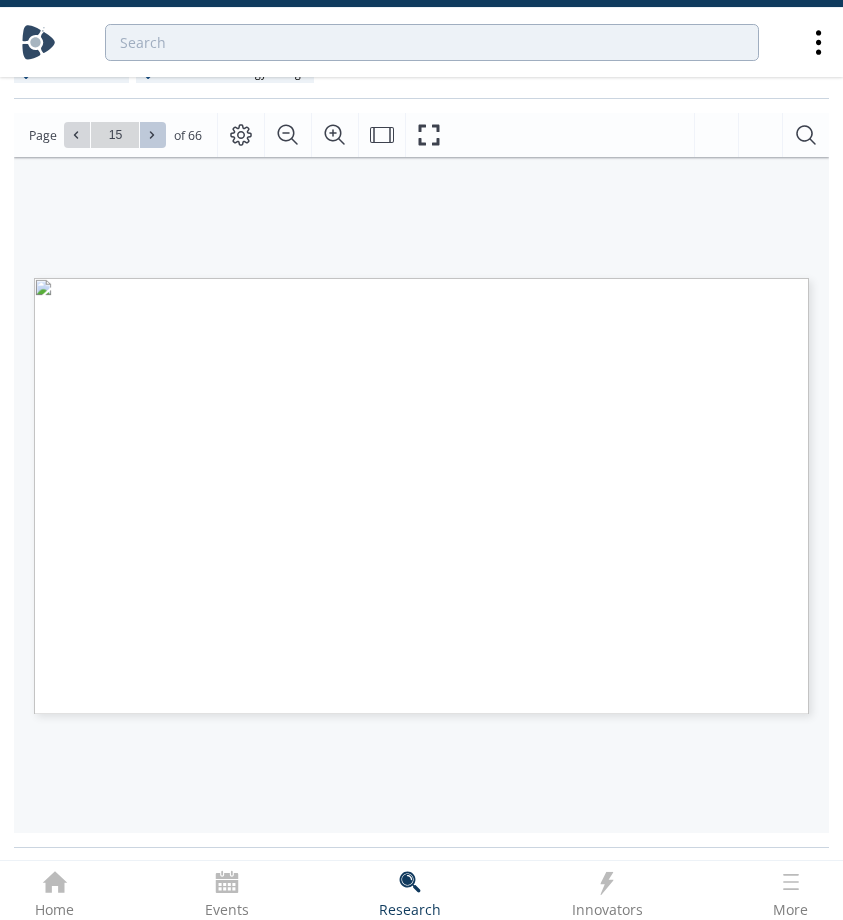 click at bounding box center [153, 135] 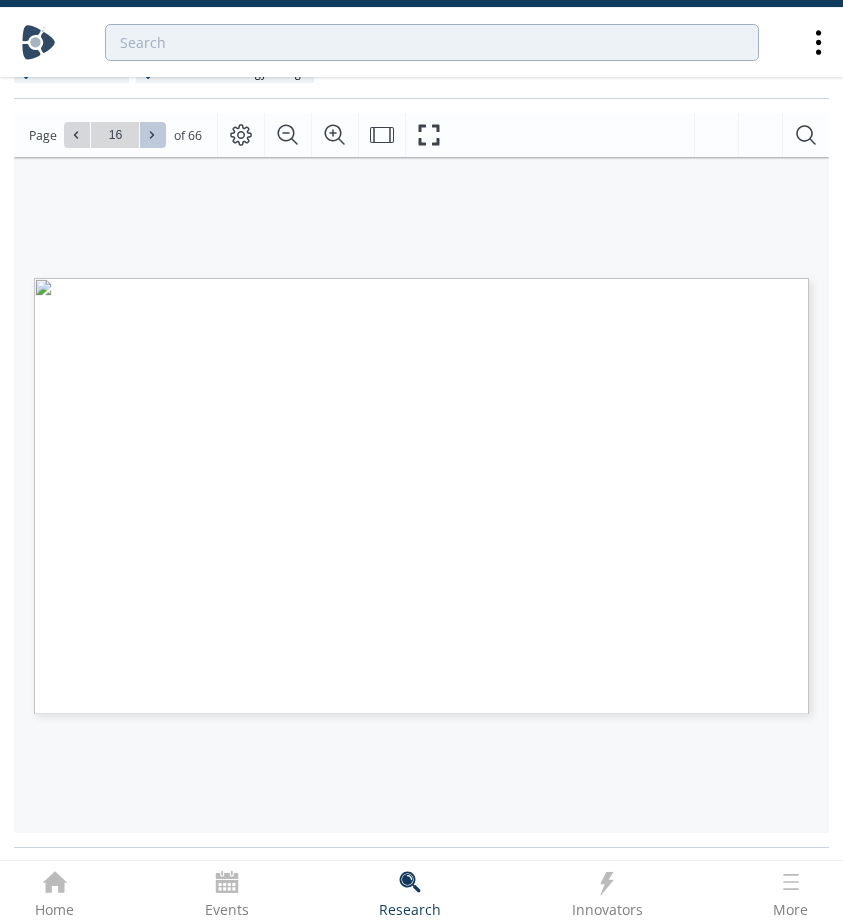 type on "16" 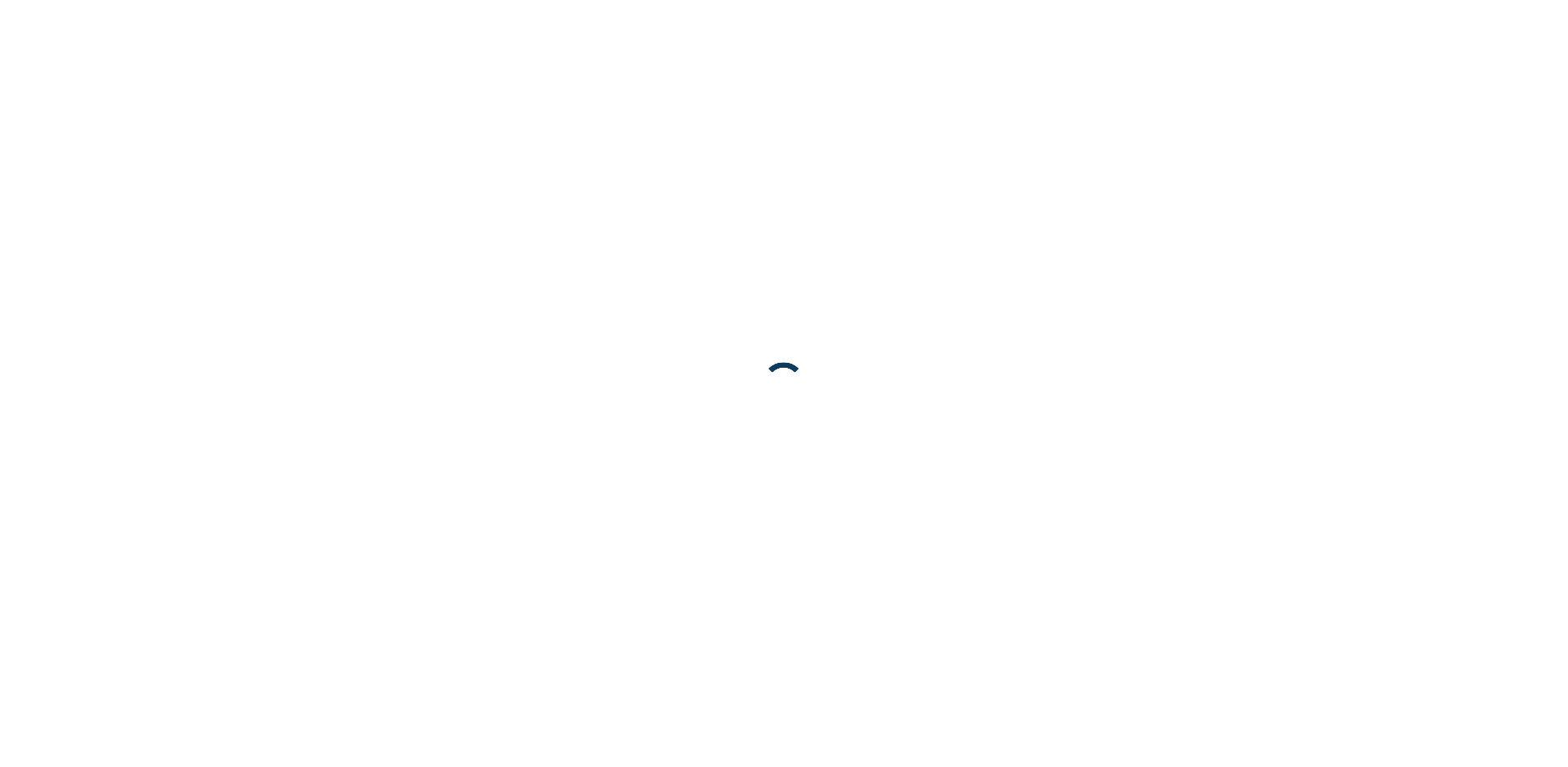 scroll, scrollTop: 0, scrollLeft: 0, axis: both 